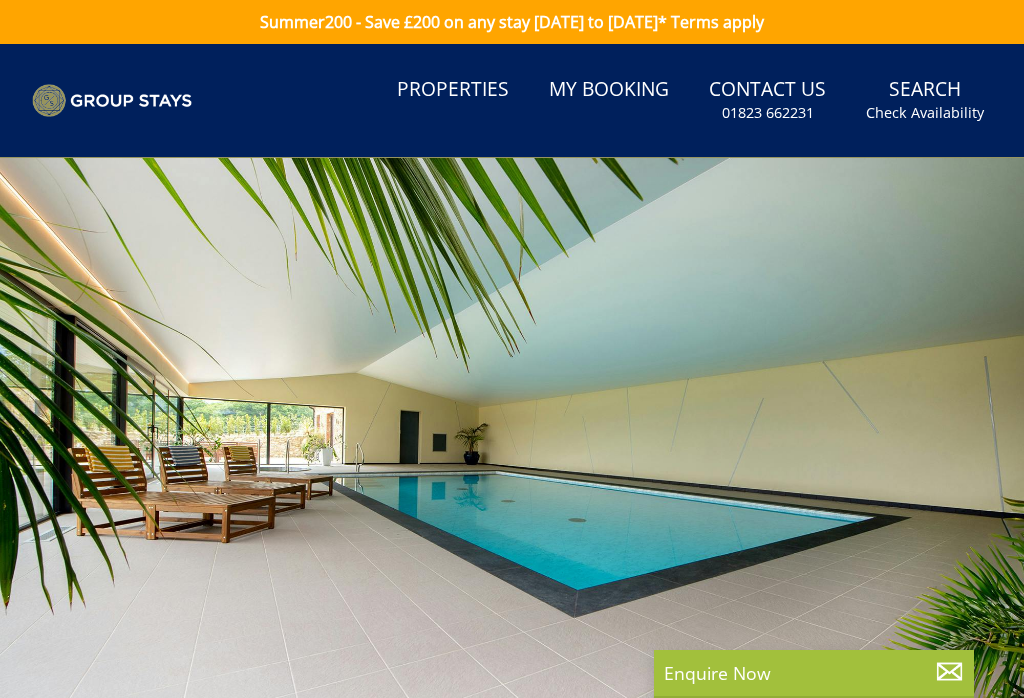 scroll, scrollTop: 543, scrollLeft: 0, axis: vertical 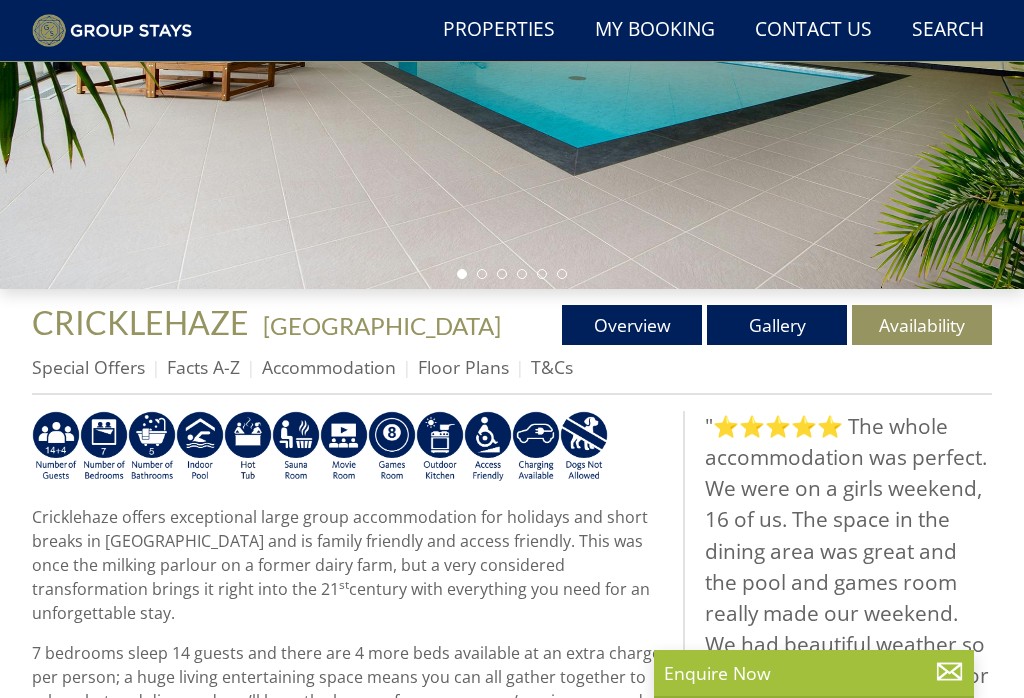 click on "Overview" at bounding box center [632, 325] 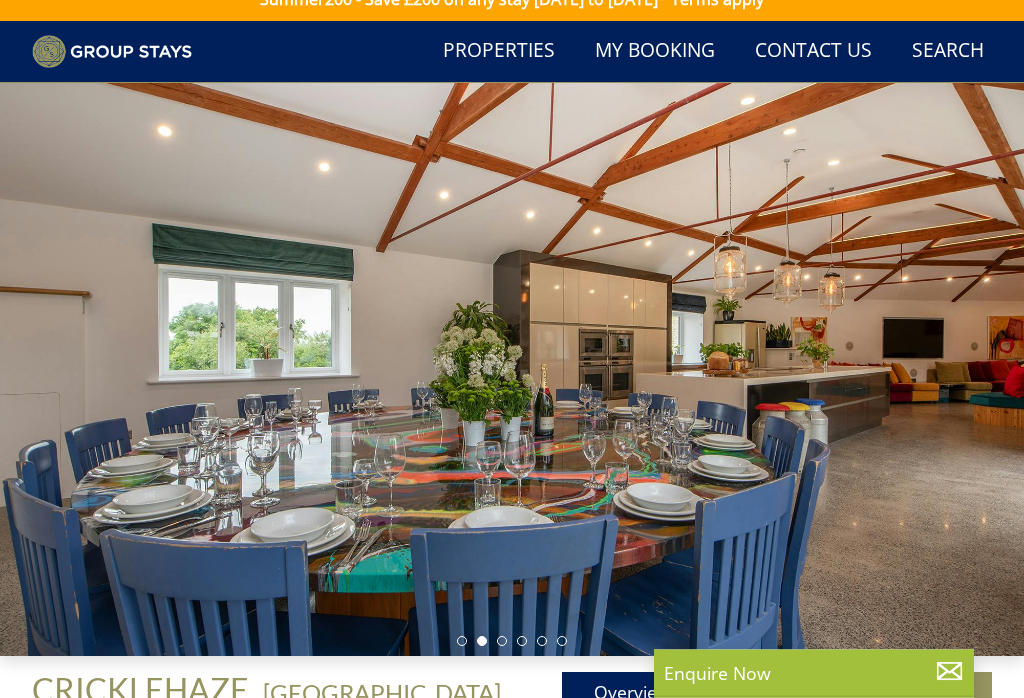 scroll, scrollTop: 0, scrollLeft: 0, axis: both 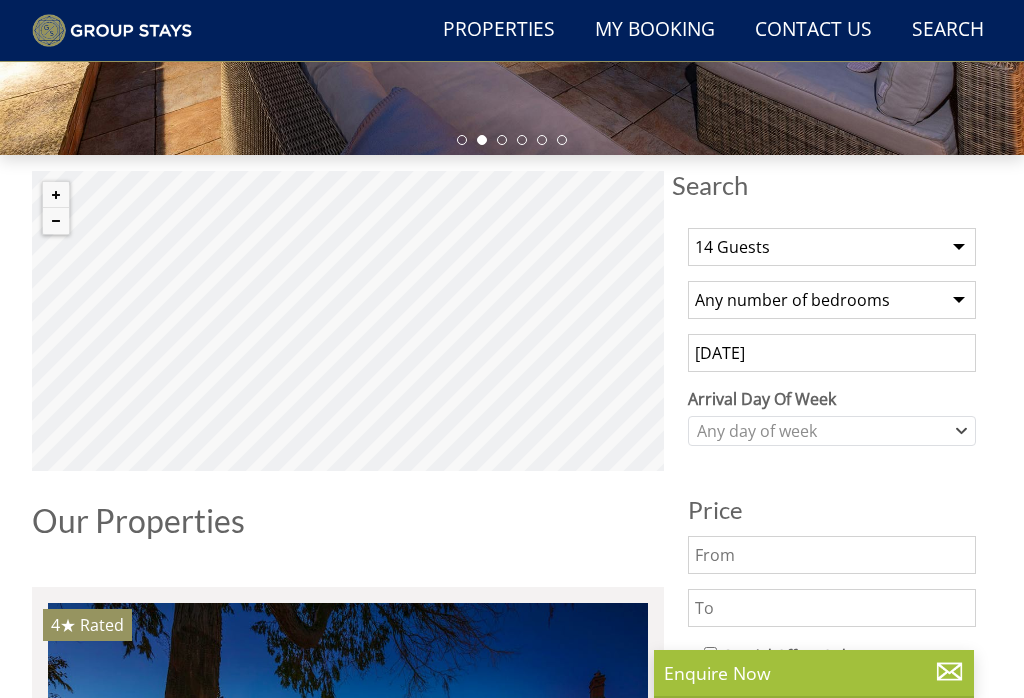 click on "Any number of bedrooms
4 Bedrooms
5 Bedrooms
6 Bedrooms
7 Bedrooms
8 Bedrooms
9 Bedrooms
10 Bedrooms
11 Bedrooms
12 Bedrooms
13 Bedrooms
14 Bedrooms
15 Bedrooms
16 Bedrooms" at bounding box center (832, 300) 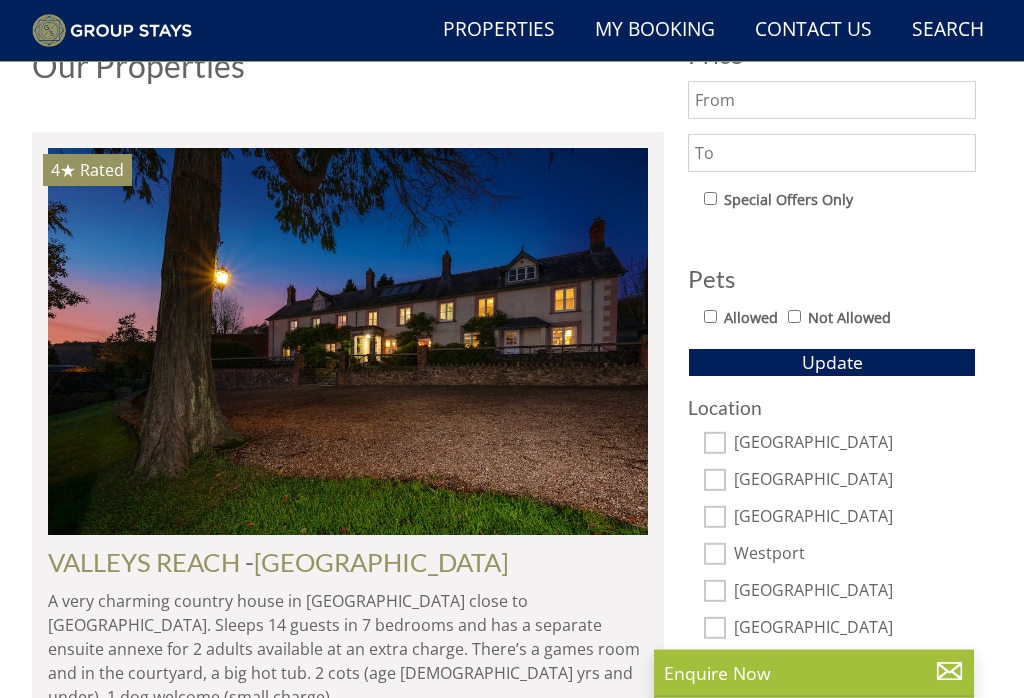 scroll, scrollTop: 979, scrollLeft: 0, axis: vertical 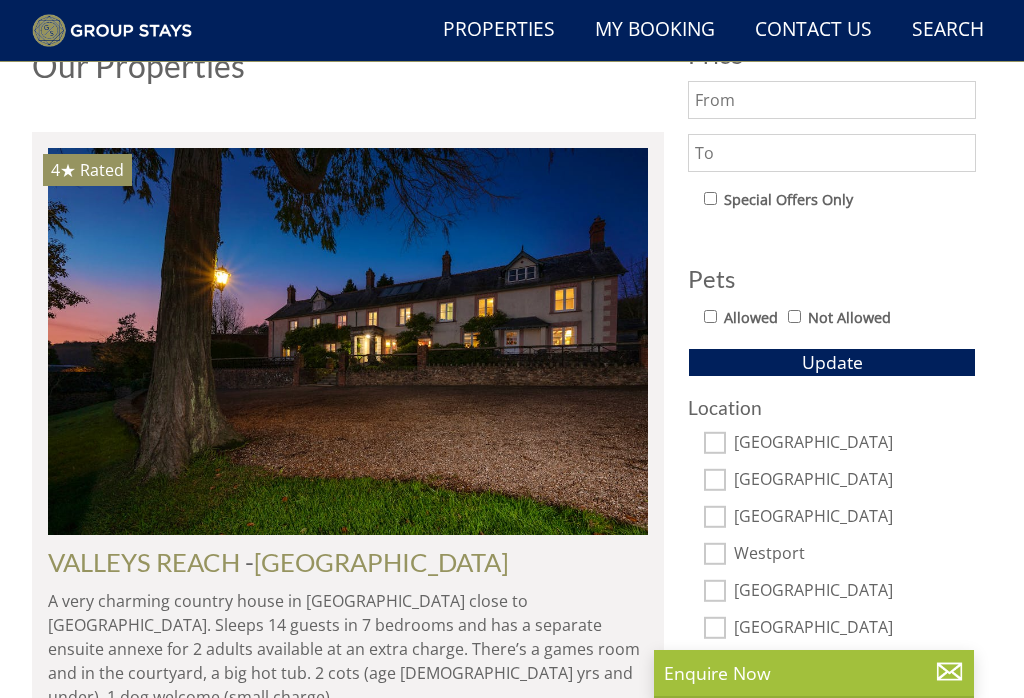 click on "[GEOGRAPHIC_DATA]" at bounding box center [715, 443] 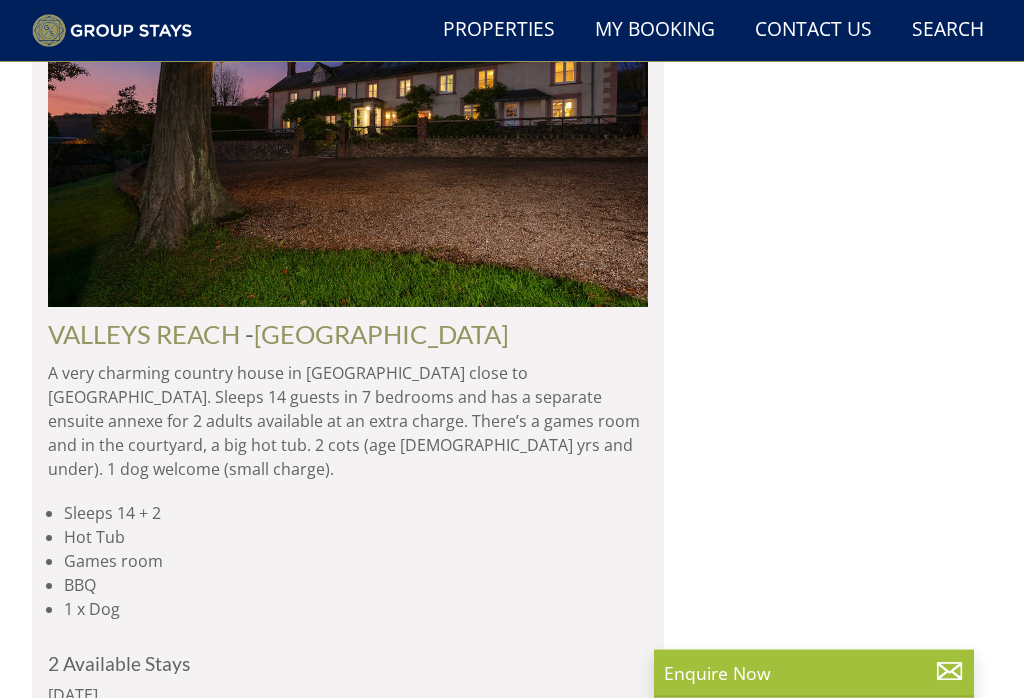 scroll, scrollTop: 1953, scrollLeft: 0, axis: vertical 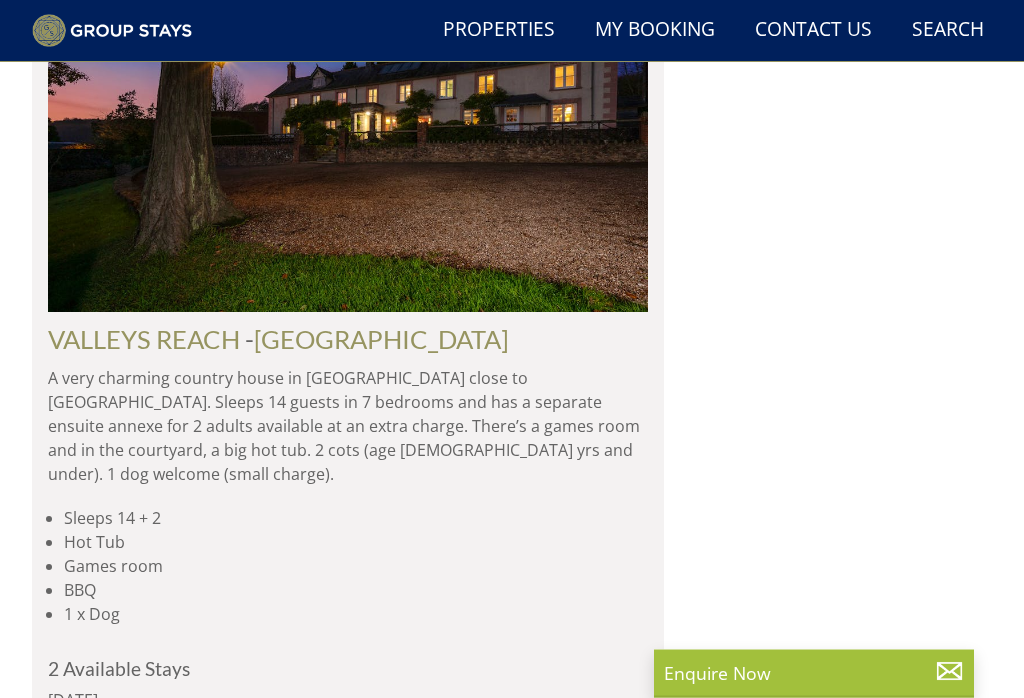 click on "VALLEYS REACH" at bounding box center [144, 340] 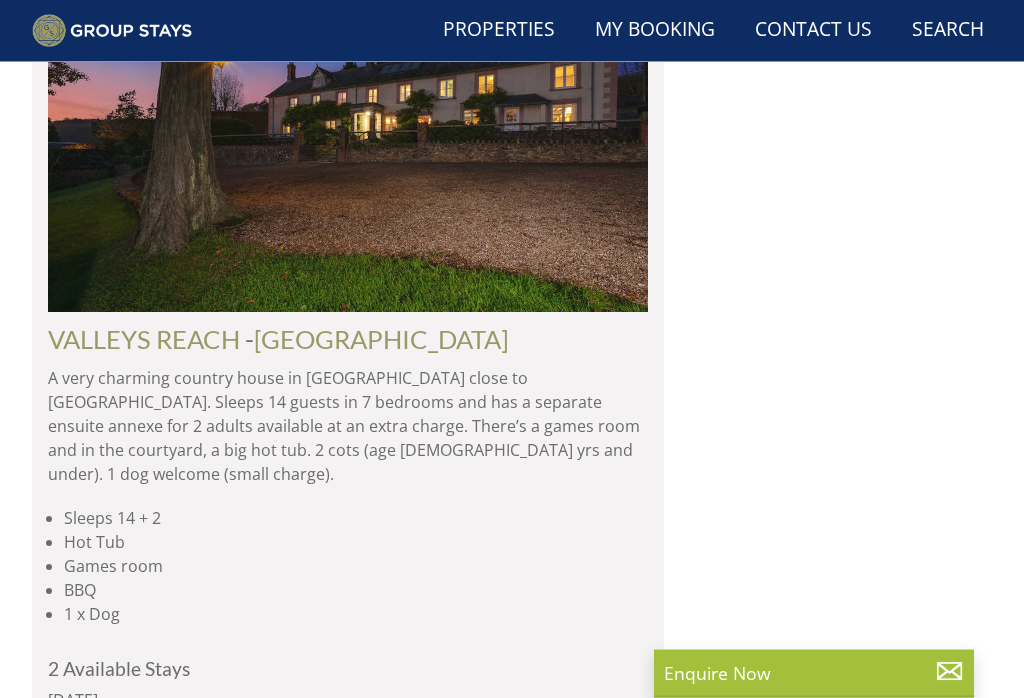 scroll, scrollTop: 1954, scrollLeft: 0, axis: vertical 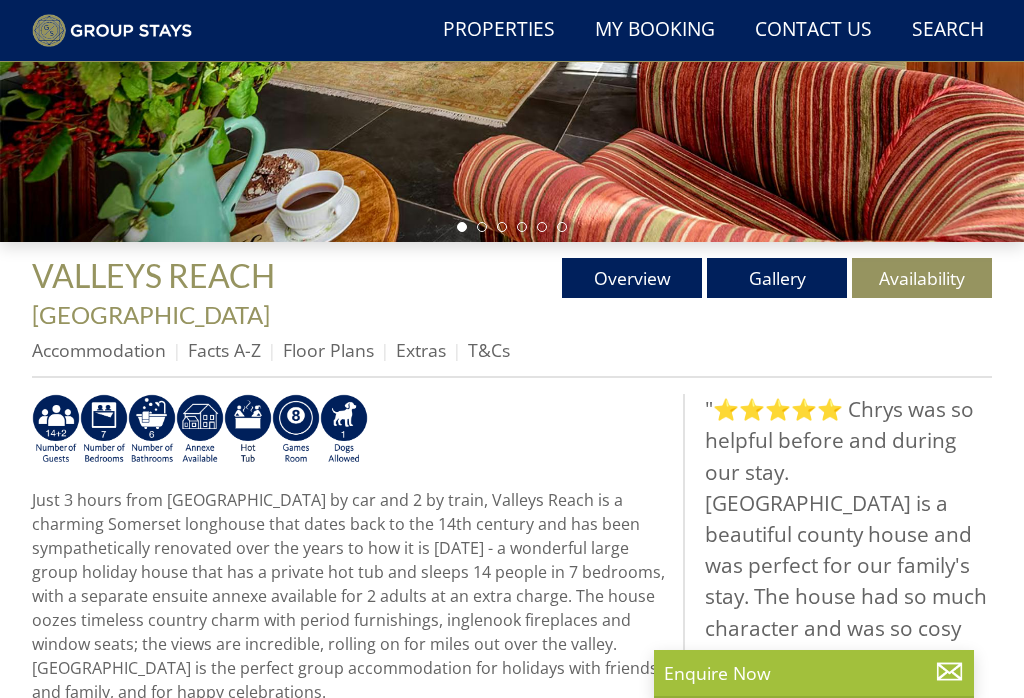 click on "Gallery" at bounding box center [777, 278] 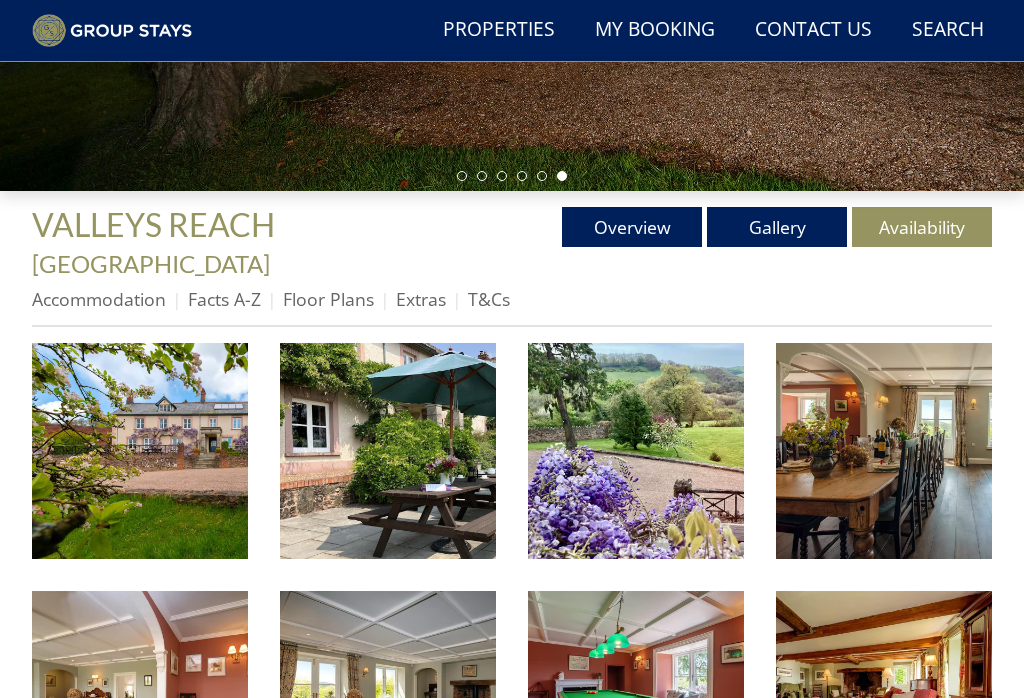 scroll, scrollTop: 488, scrollLeft: 0, axis: vertical 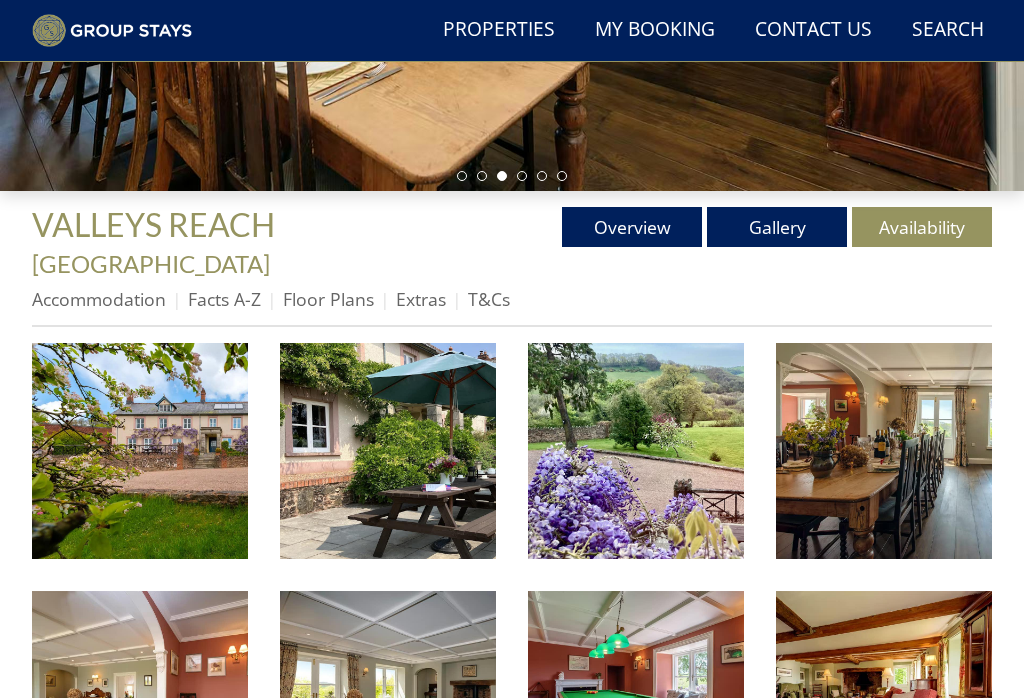 click on "Floor Plans" at bounding box center [328, 299] 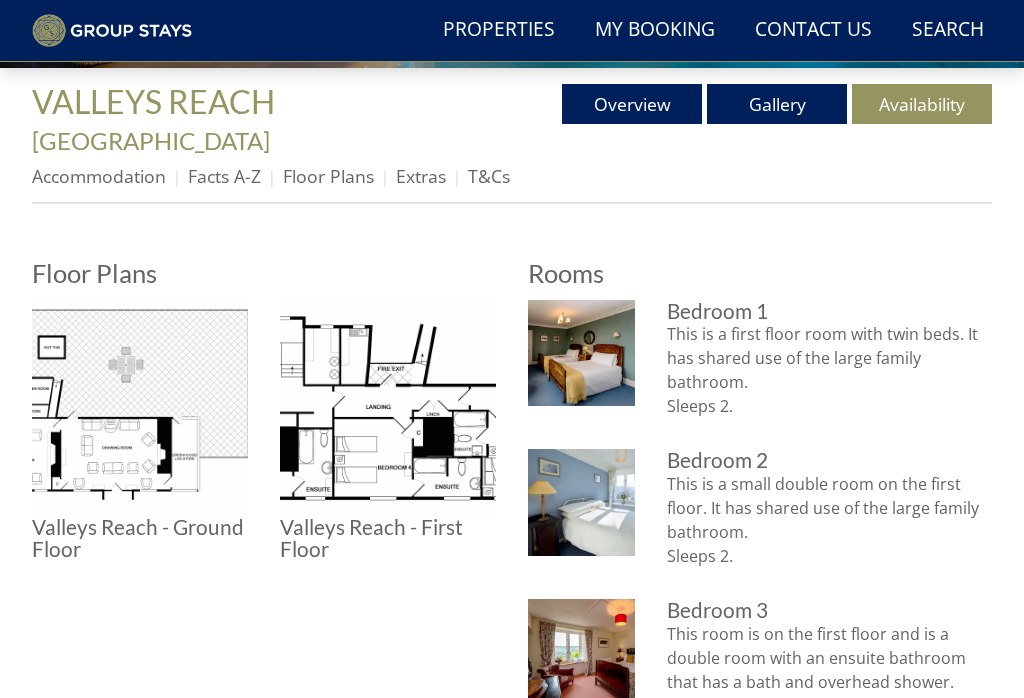 scroll, scrollTop: 612, scrollLeft: 0, axis: vertical 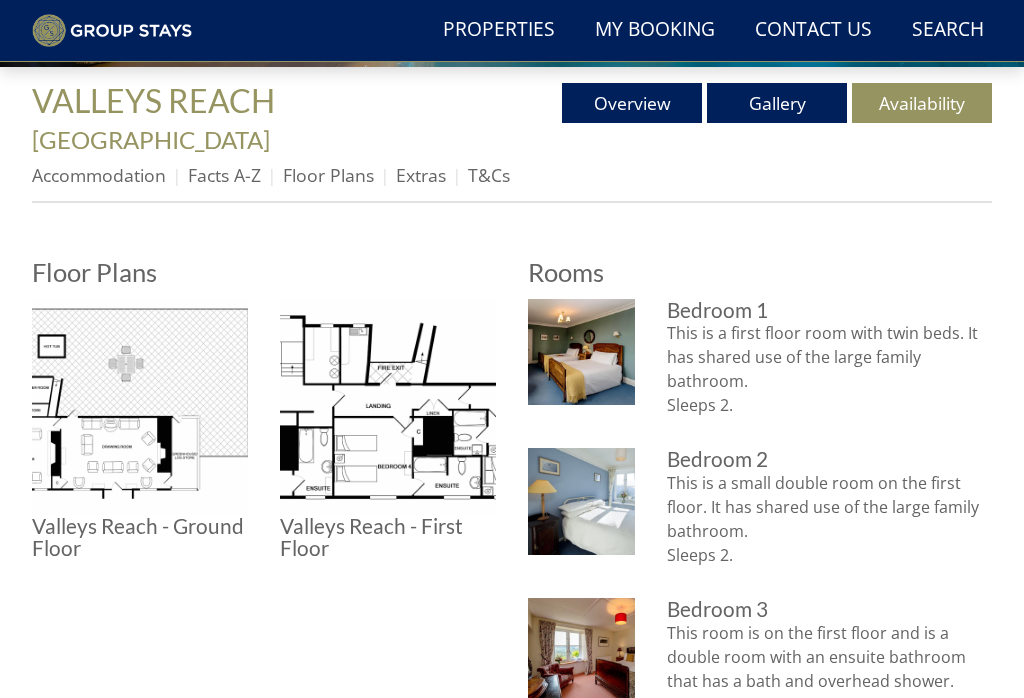 click at bounding box center [140, 407] 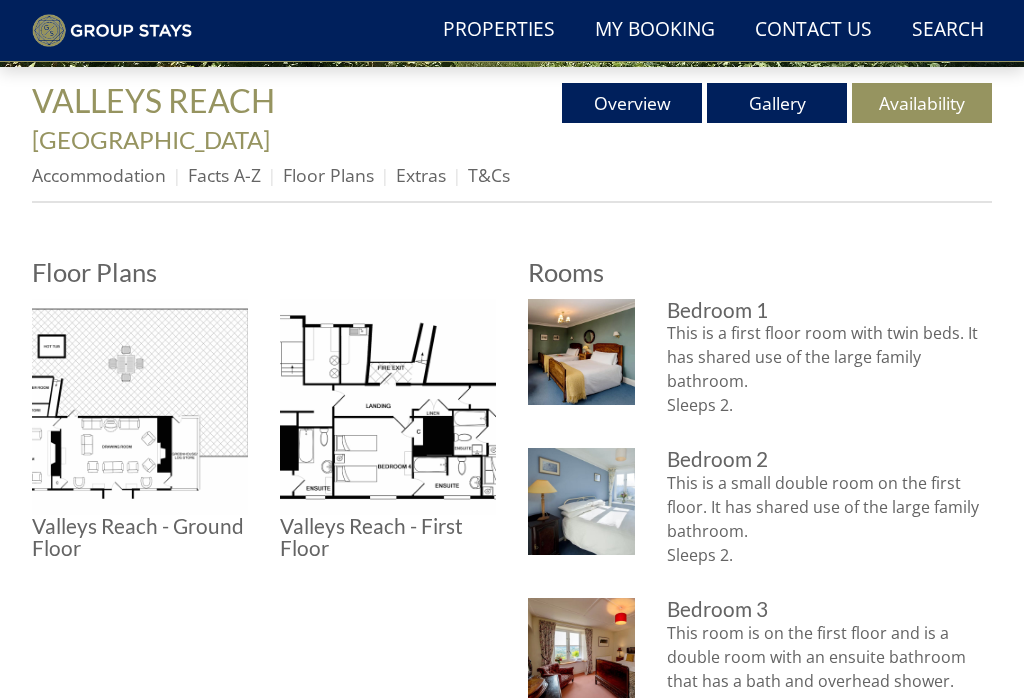 click at bounding box center [388, 407] 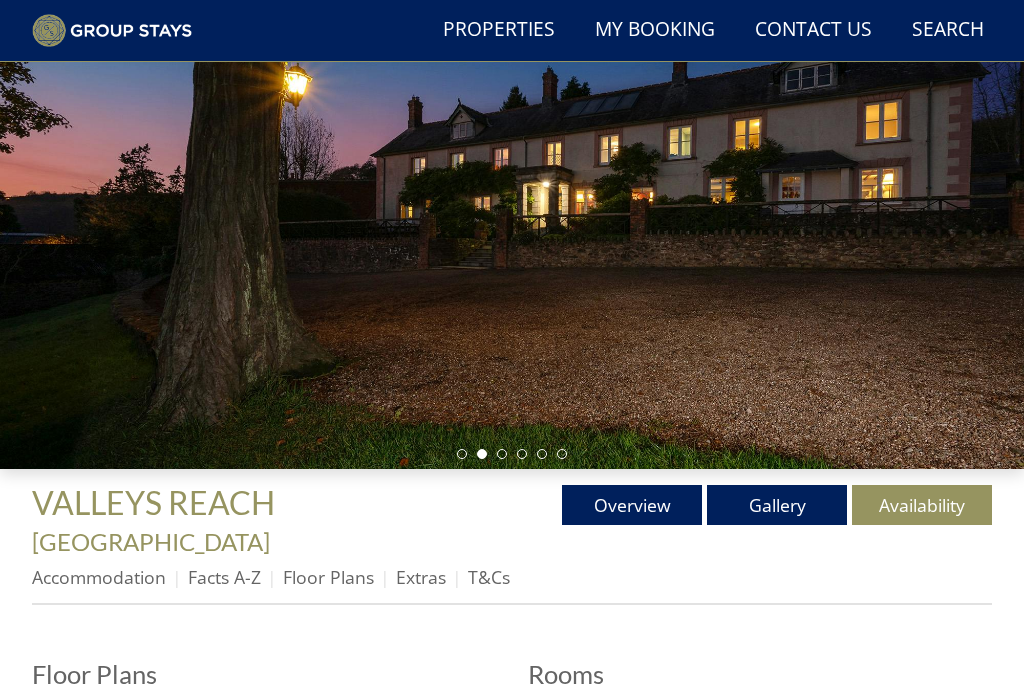 scroll, scrollTop: 222, scrollLeft: 0, axis: vertical 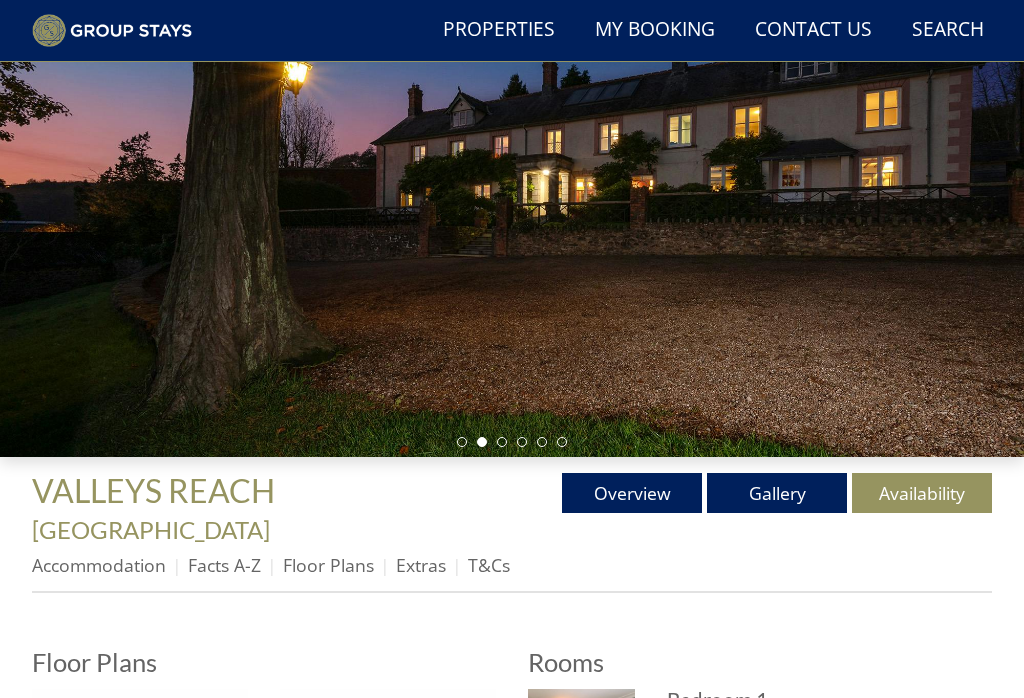 click on "Overview" at bounding box center [632, 493] 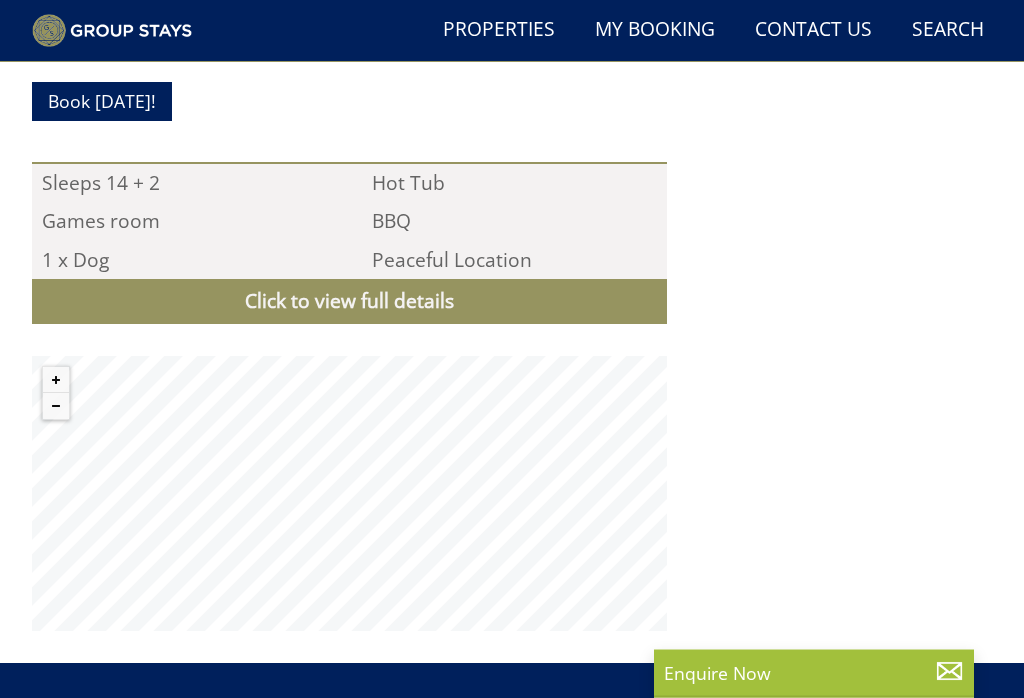 scroll, scrollTop: 2084, scrollLeft: 0, axis: vertical 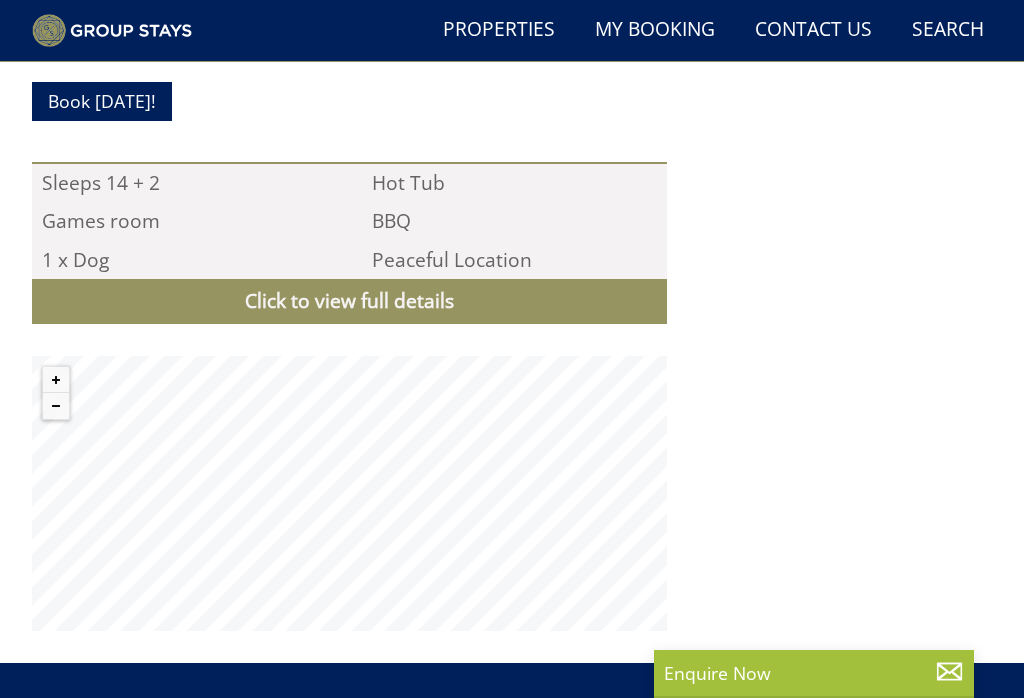 click on "Click to view full details" at bounding box center (349, 301) 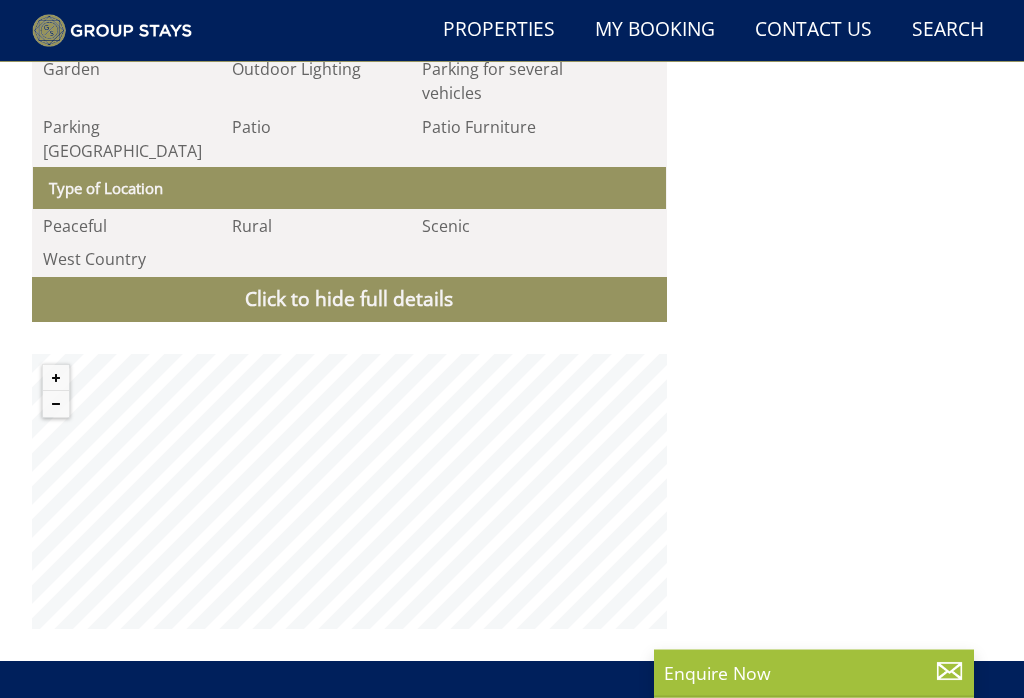 scroll, scrollTop: 3784, scrollLeft: 0, axis: vertical 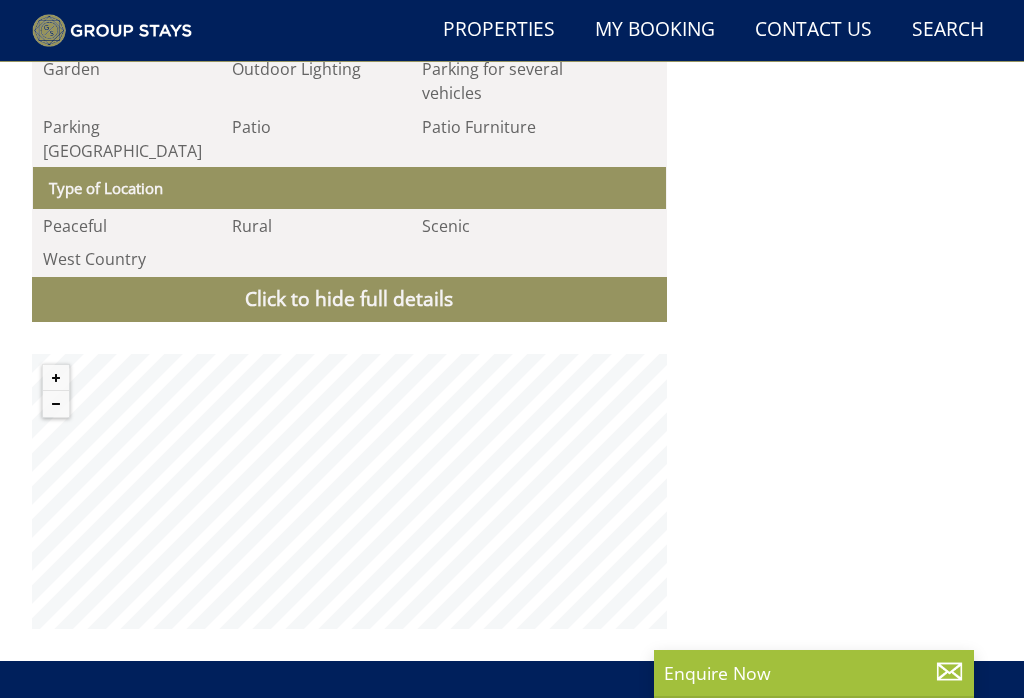 click at bounding box center (56, 378) 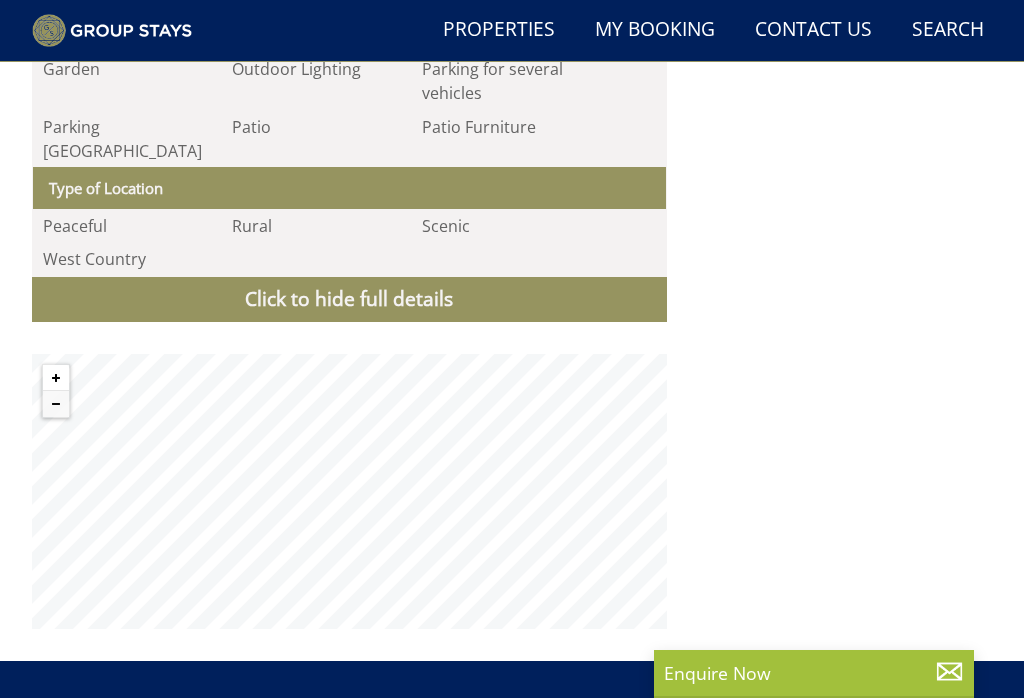 click at bounding box center [56, 404] 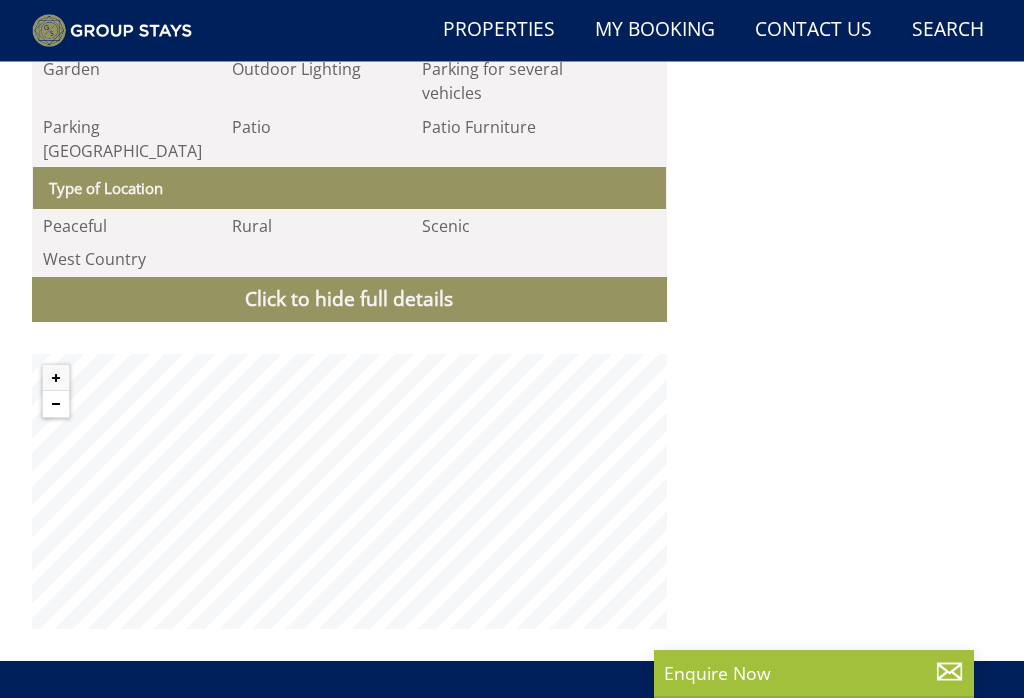 click at bounding box center [56, 404] 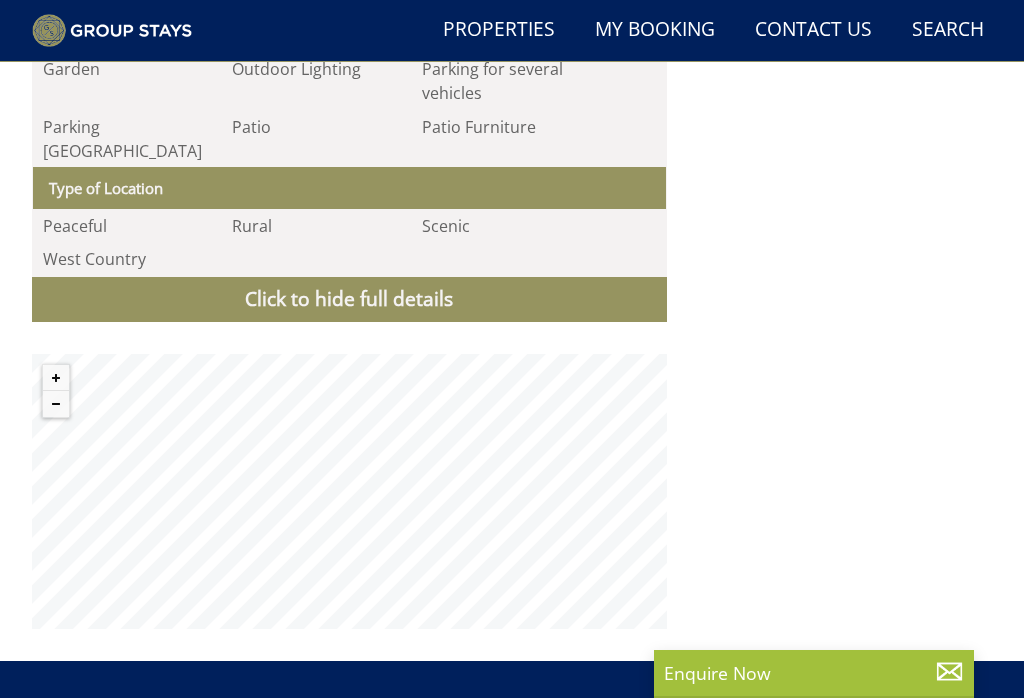 click at bounding box center (56, 404) 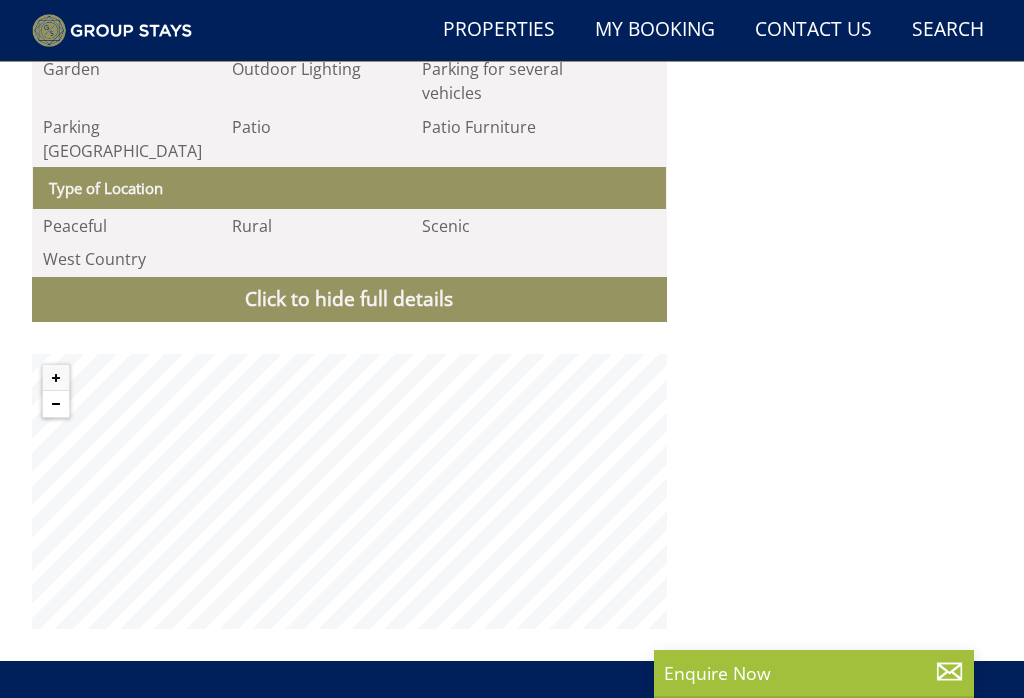 click at bounding box center [56, 404] 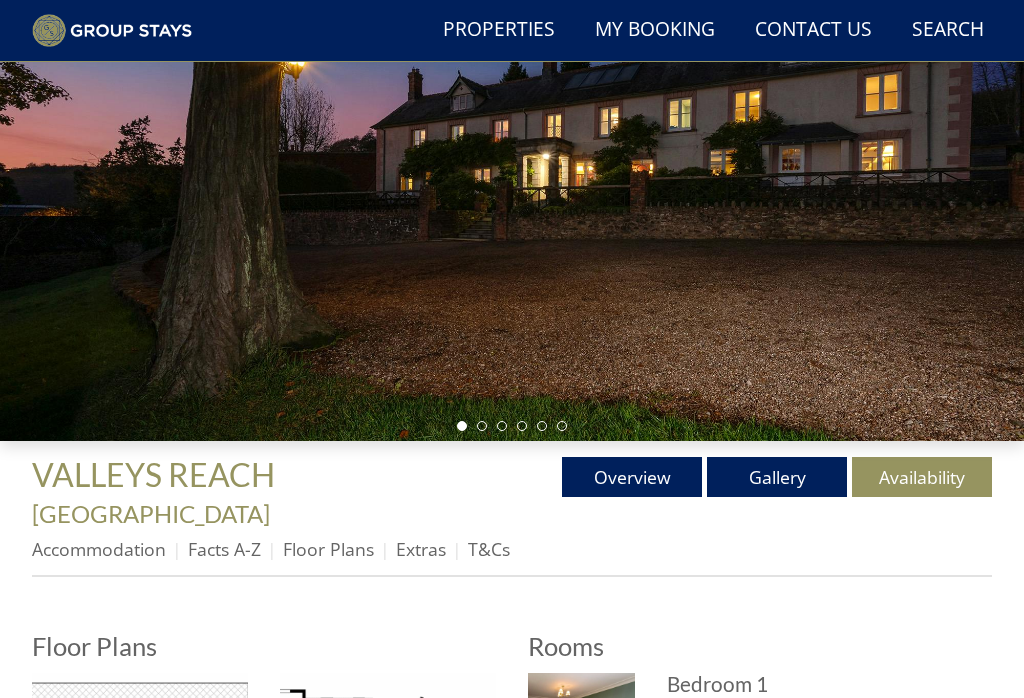scroll, scrollTop: 236, scrollLeft: 0, axis: vertical 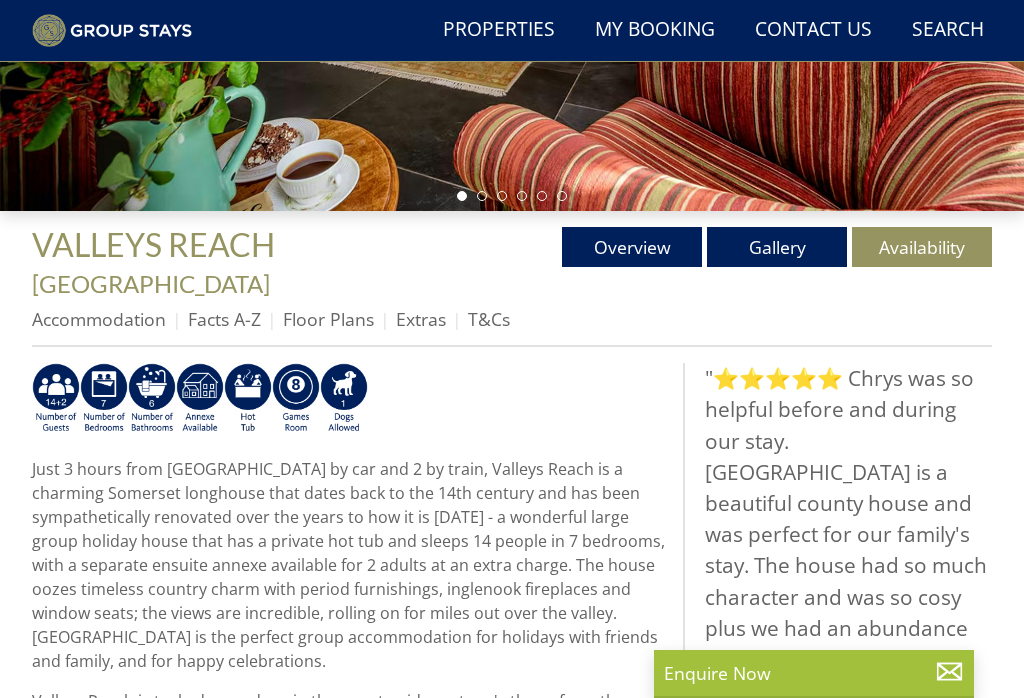 select on "7" 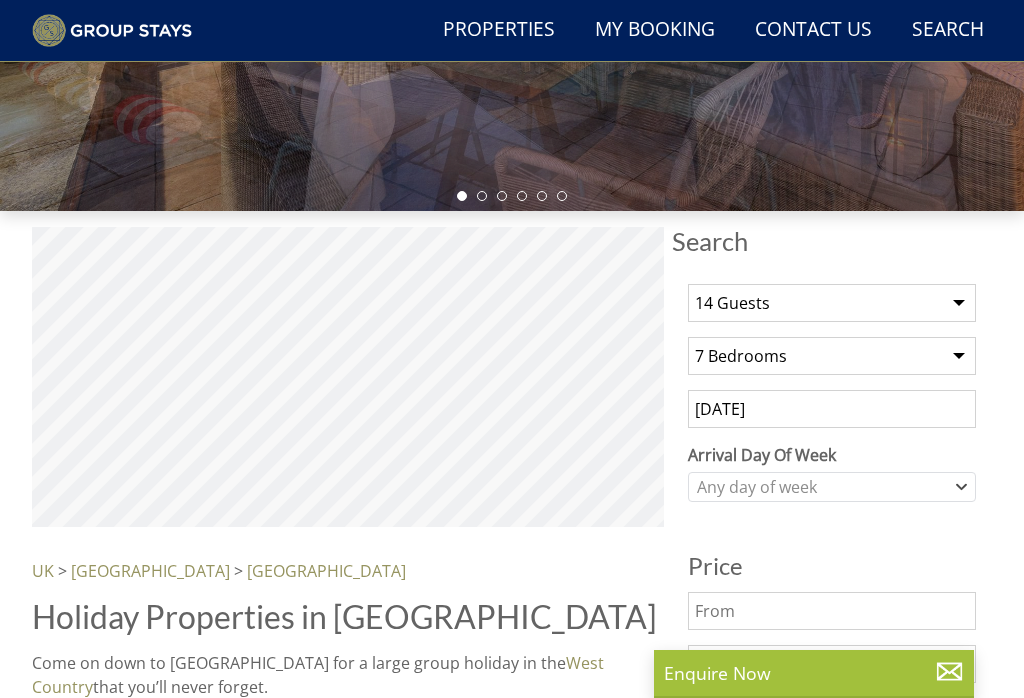 scroll, scrollTop: 1985, scrollLeft: 0, axis: vertical 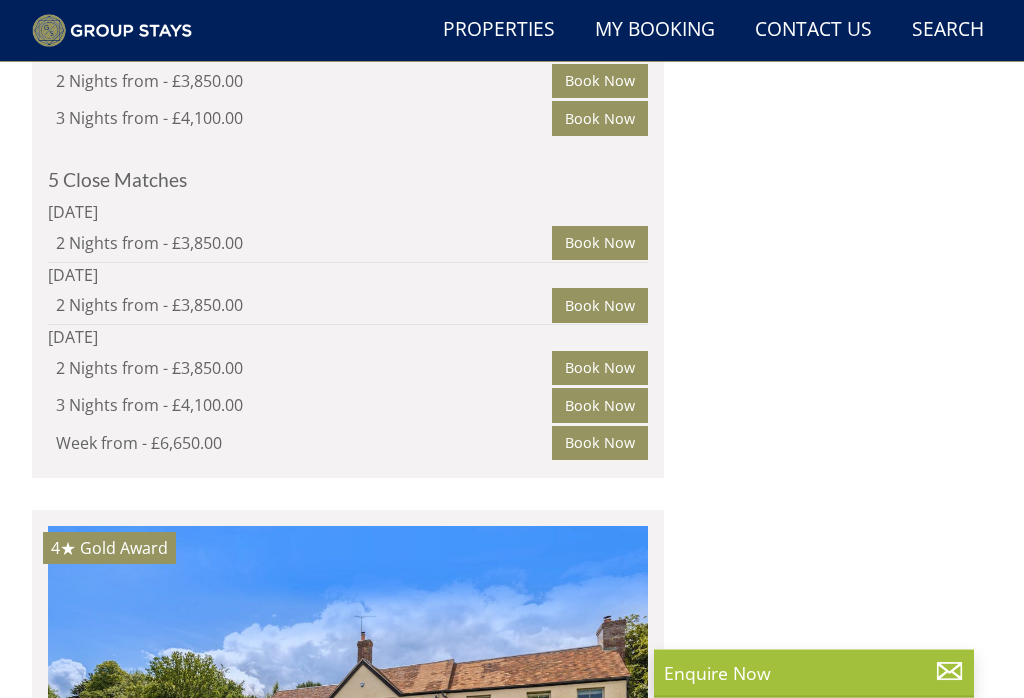 click on "PEAKS GRANGE" at bounding box center [142, -311] 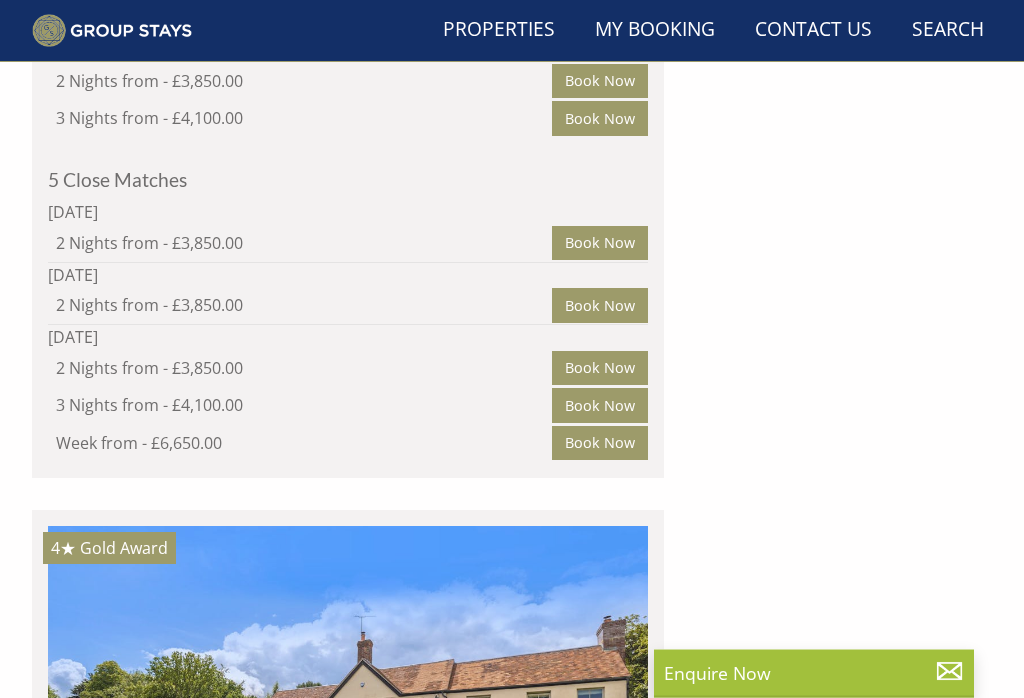 scroll, scrollTop: 3980, scrollLeft: 0, axis: vertical 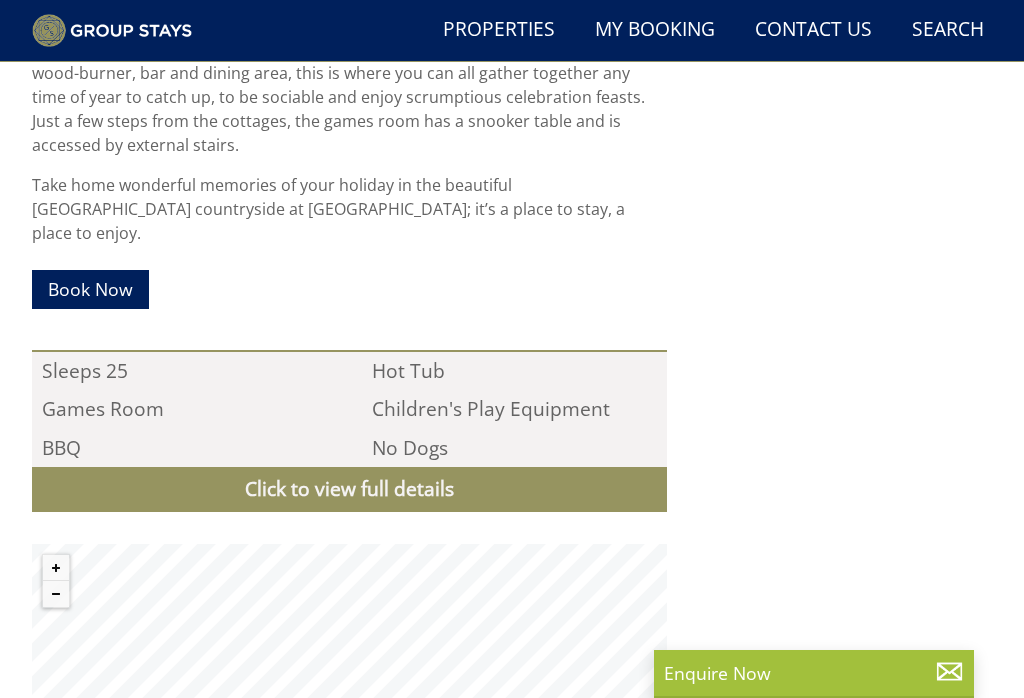 click on "Click to view full details" at bounding box center (349, 489) 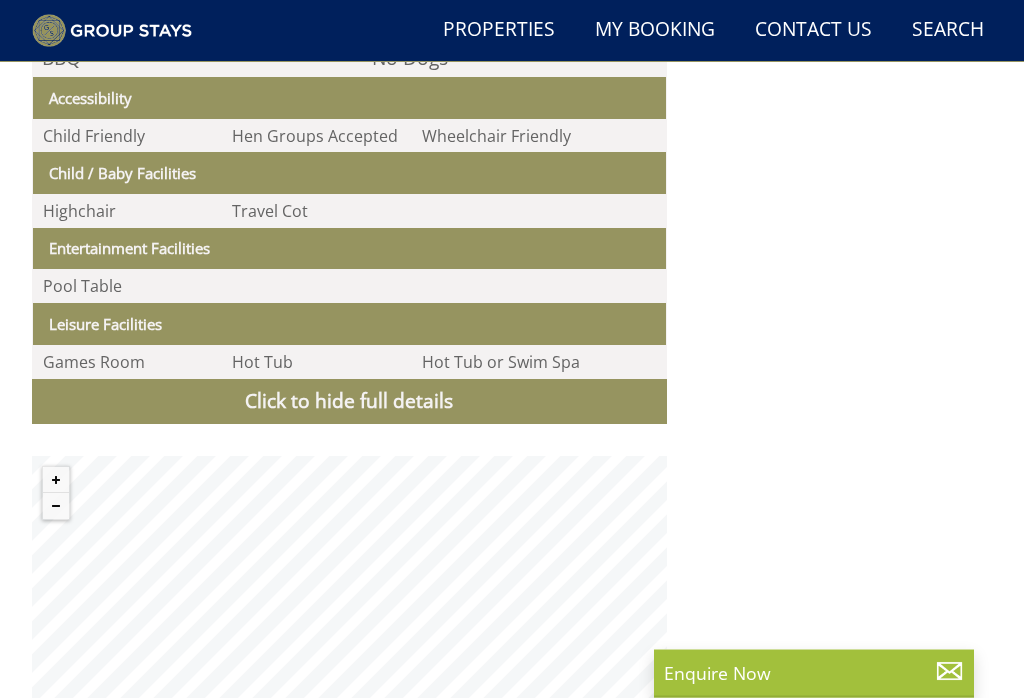 scroll, scrollTop: 2190, scrollLeft: 0, axis: vertical 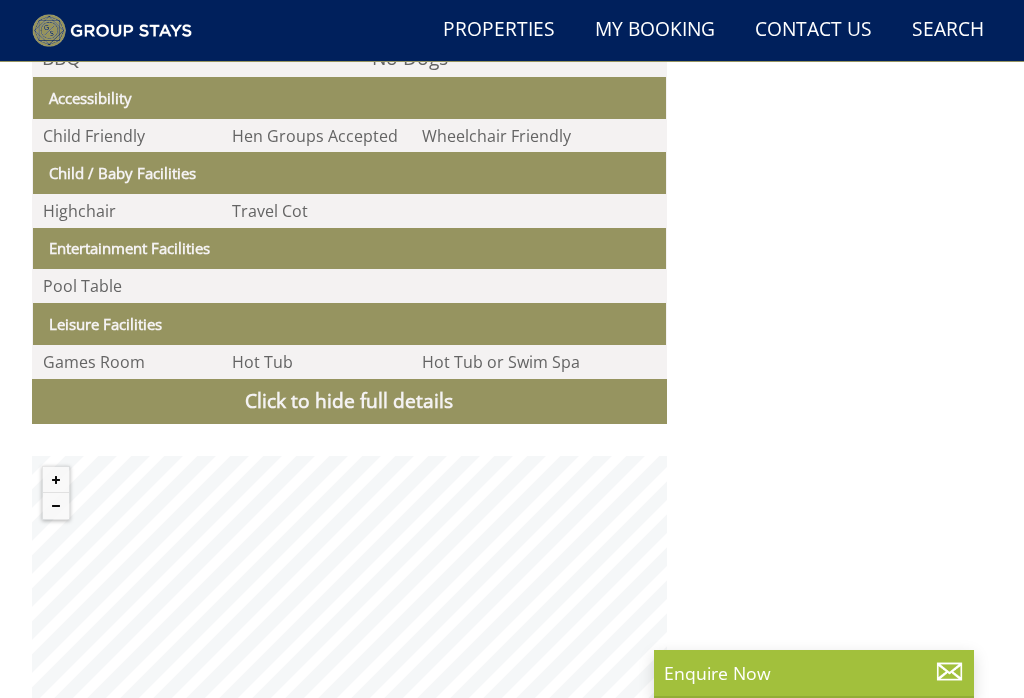click at bounding box center [56, 506] 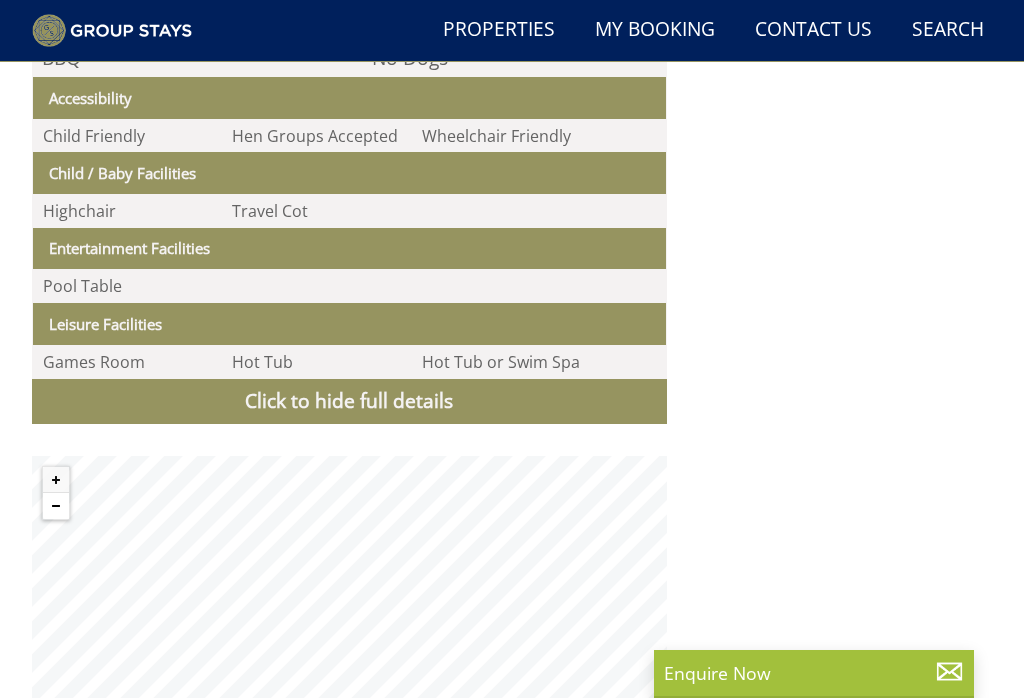 click at bounding box center [56, 506] 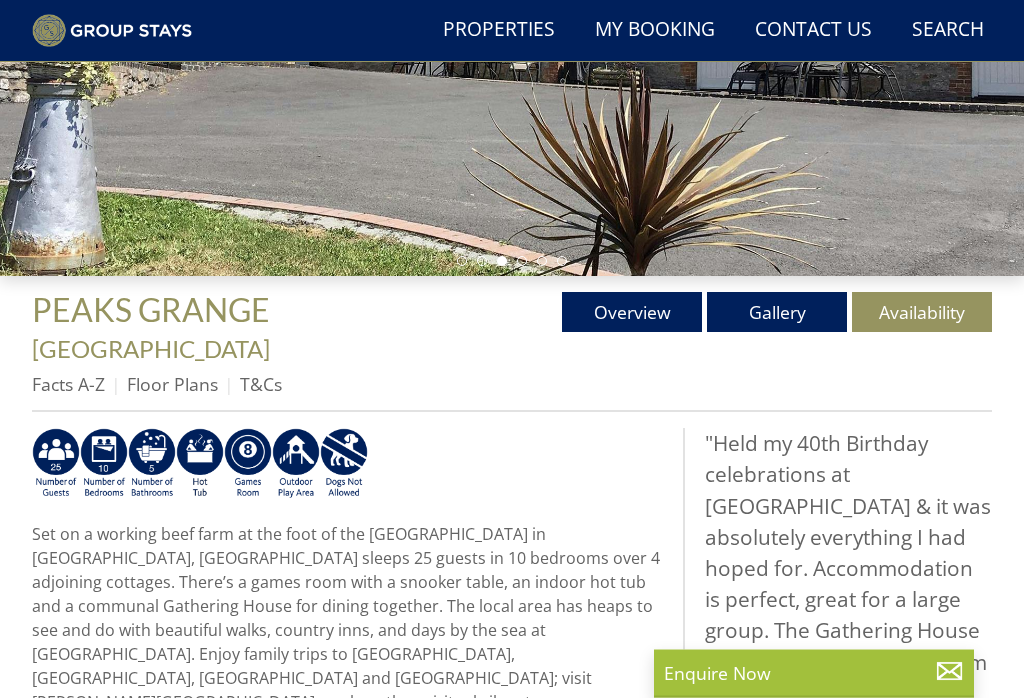 scroll, scrollTop: 403, scrollLeft: 0, axis: vertical 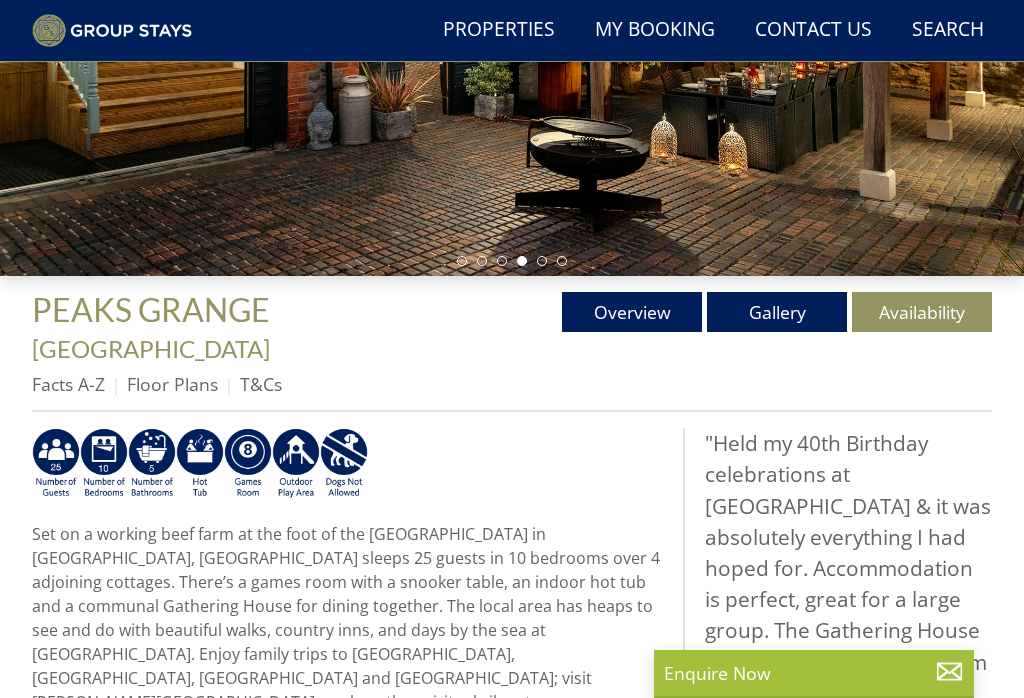 click on "Gallery" at bounding box center [777, 312] 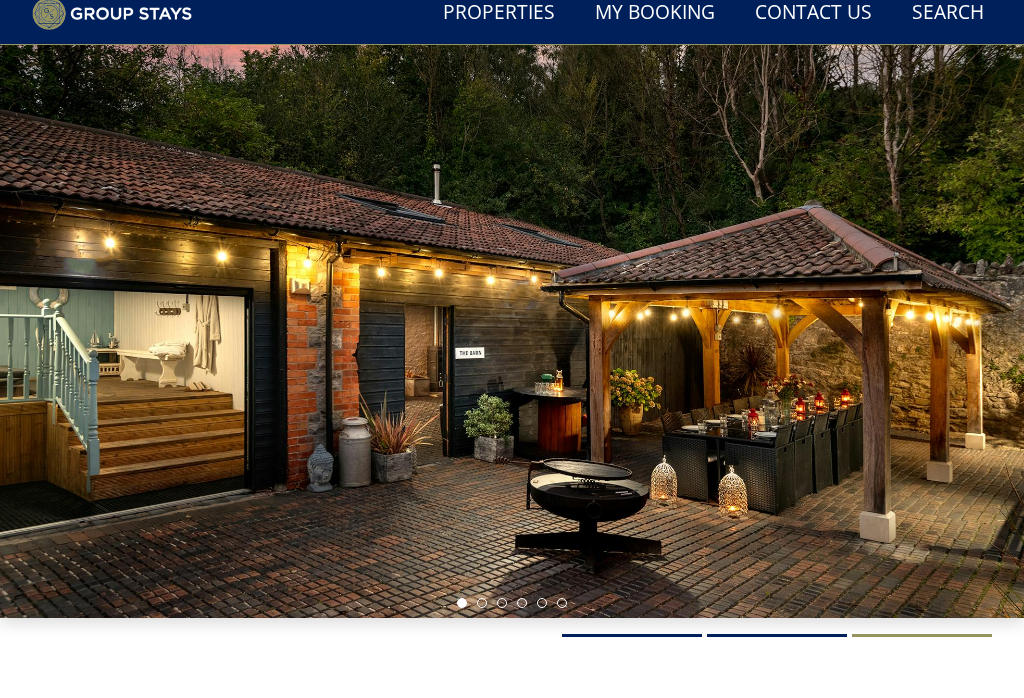 scroll, scrollTop: 562, scrollLeft: 0, axis: vertical 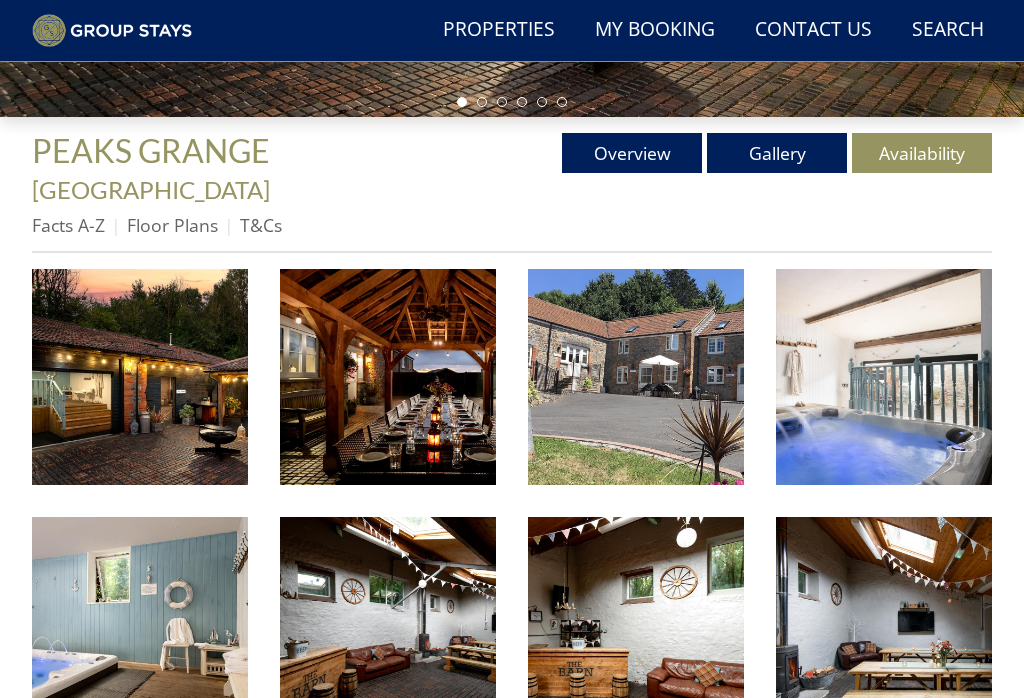click at bounding box center [140, 377] 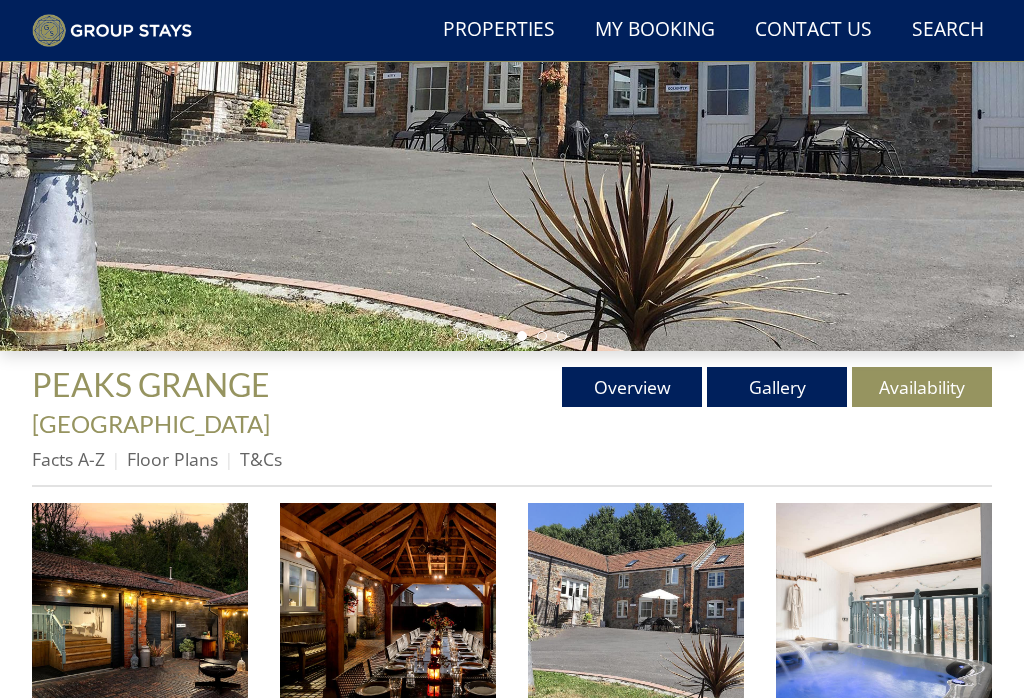 scroll, scrollTop: 0, scrollLeft: 0, axis: both 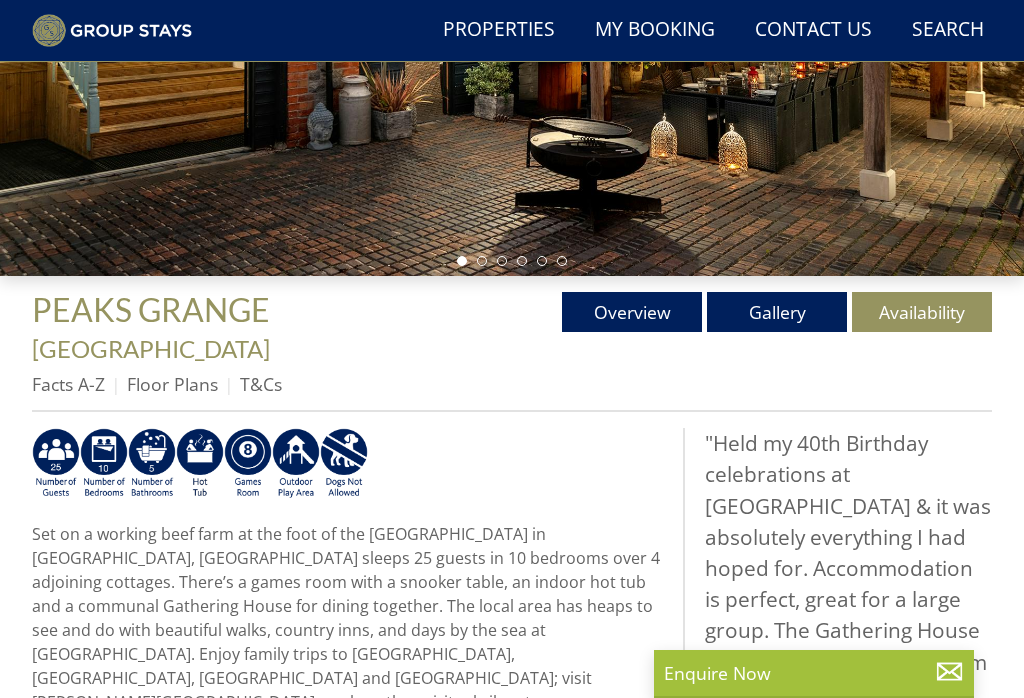 select on "7" 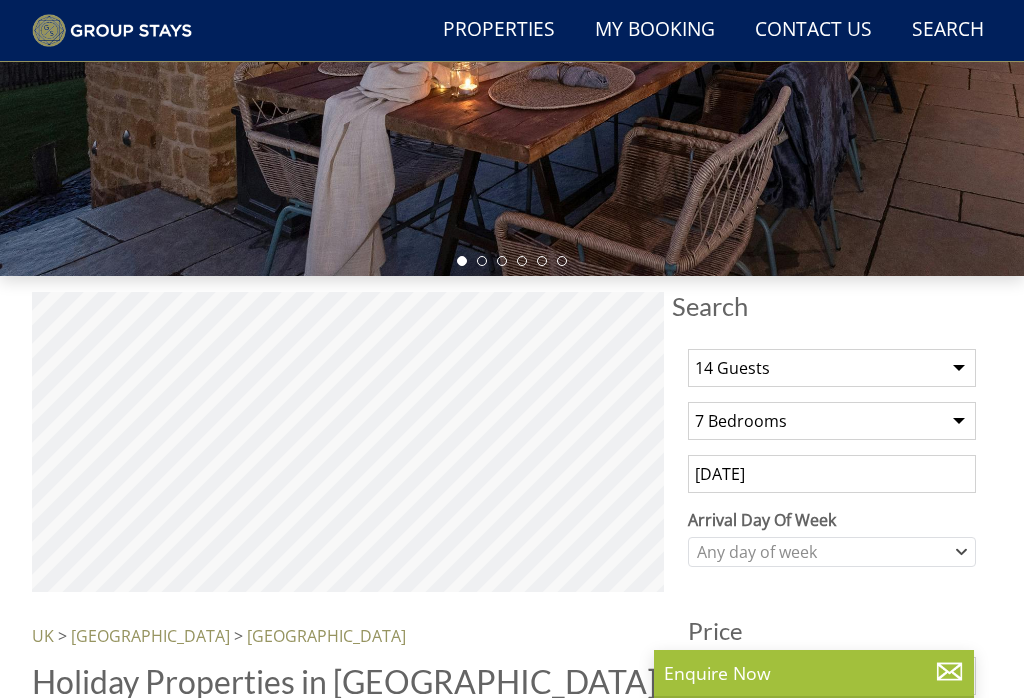 scroll, scrollTop: 3980, scrollLeft: 0, axis: vertical 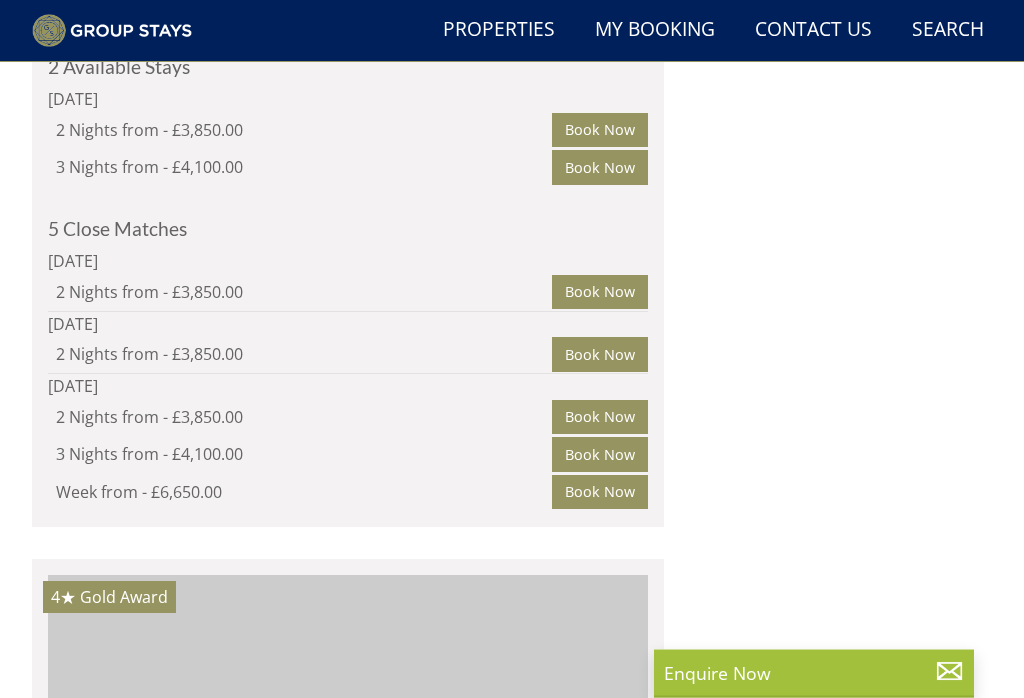 click on "OVERBROOKS" at bounding box center (133, 990) 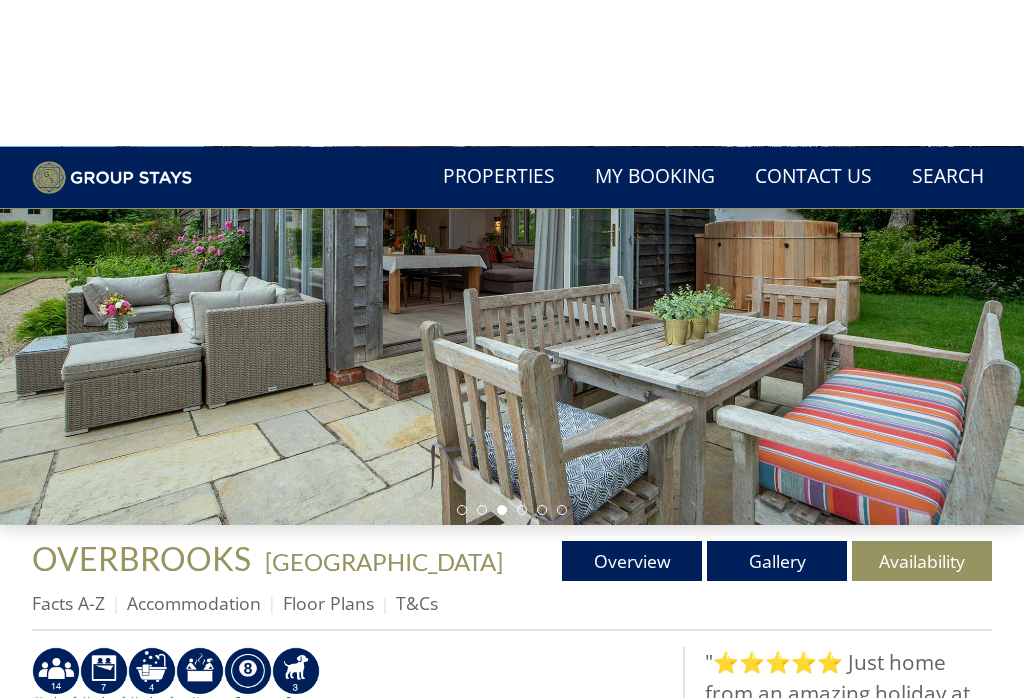 scroll, scrollTop: 0, scrollLeft: 0, axis: both 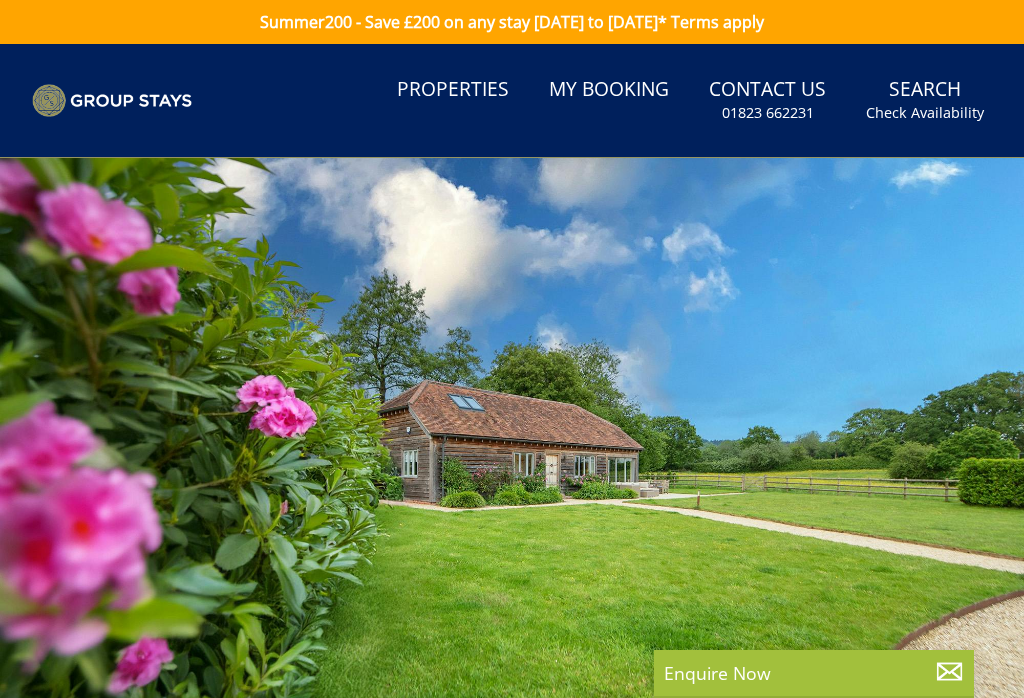 select on "7" 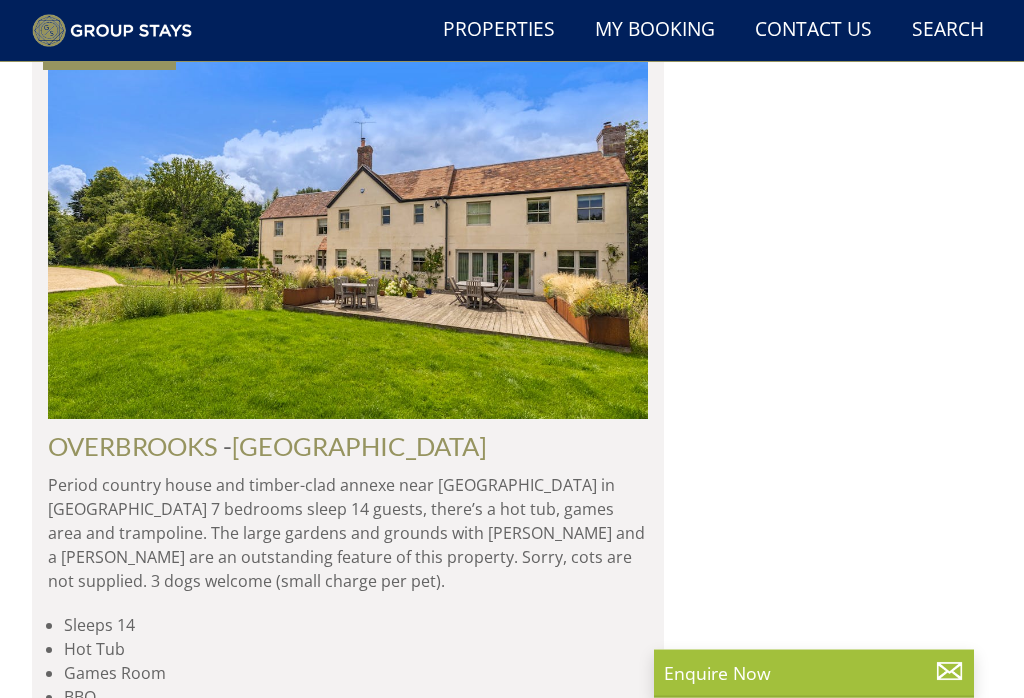 scroll, scrollTop: 4508, scrollLeft: 0, axis: vertical 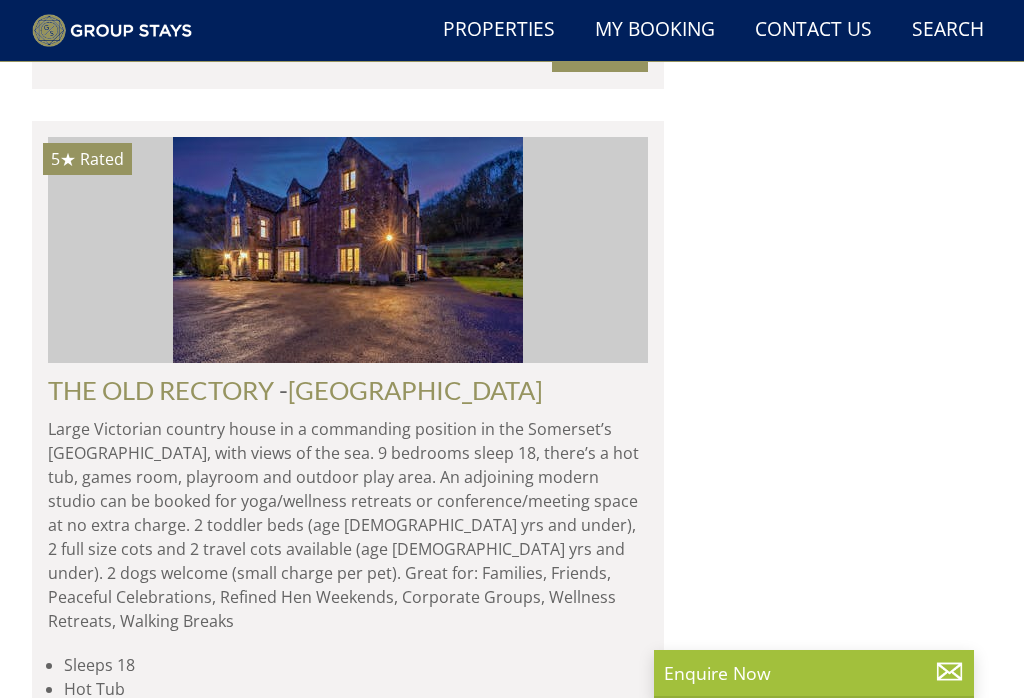 click on "SAMPFORD VIEW" at bounding box center [153, -963] 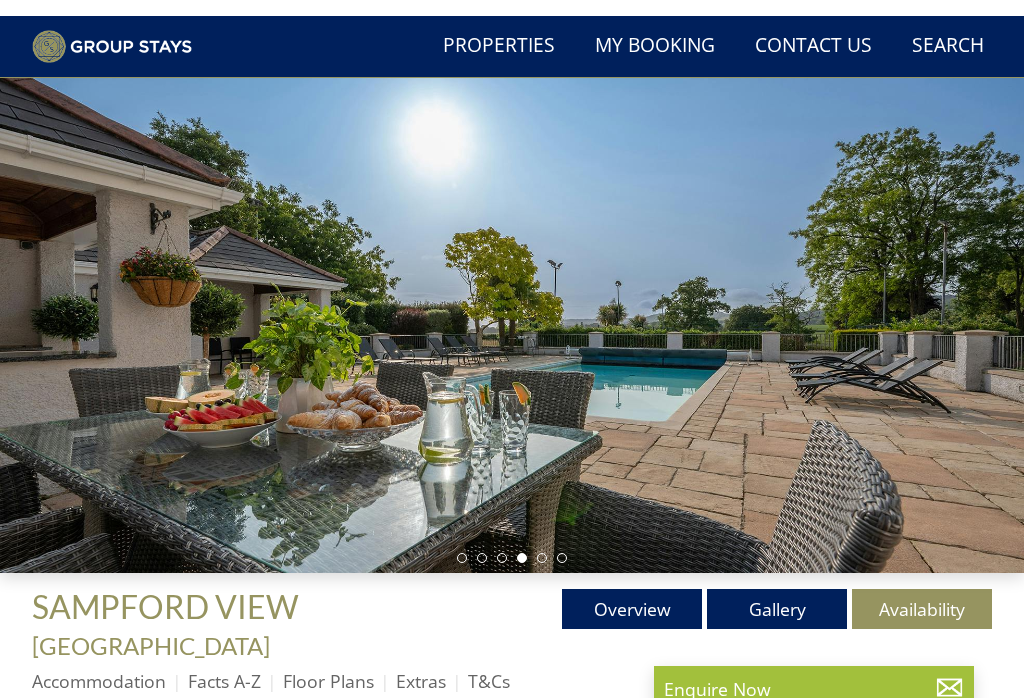scroll, scrollTop: 0, scrollLeft: 0, axis: both 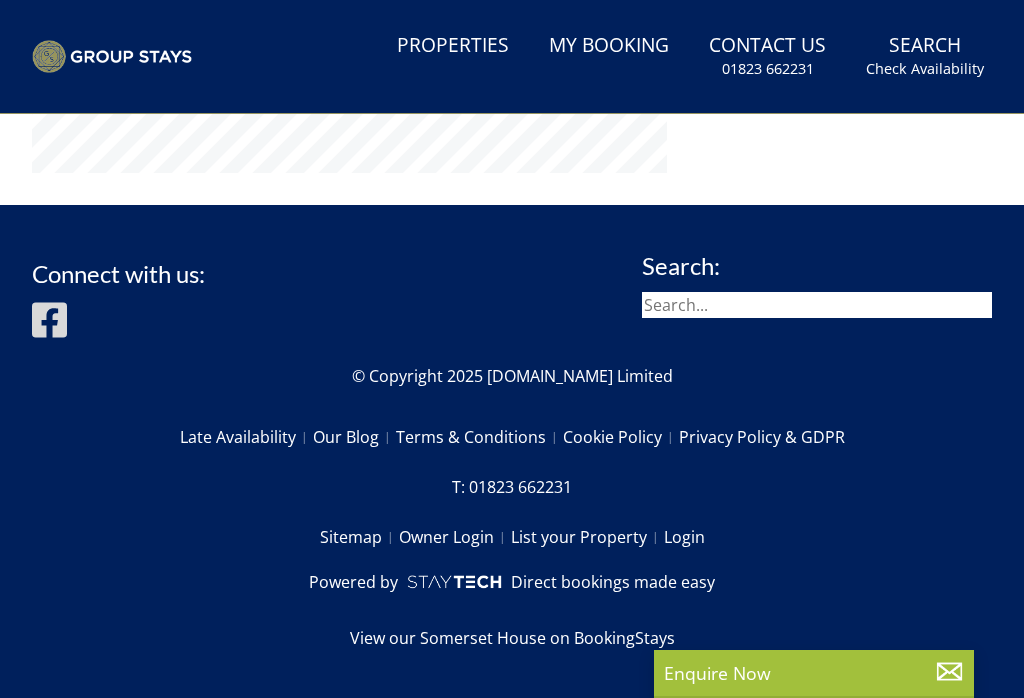 select on "7" 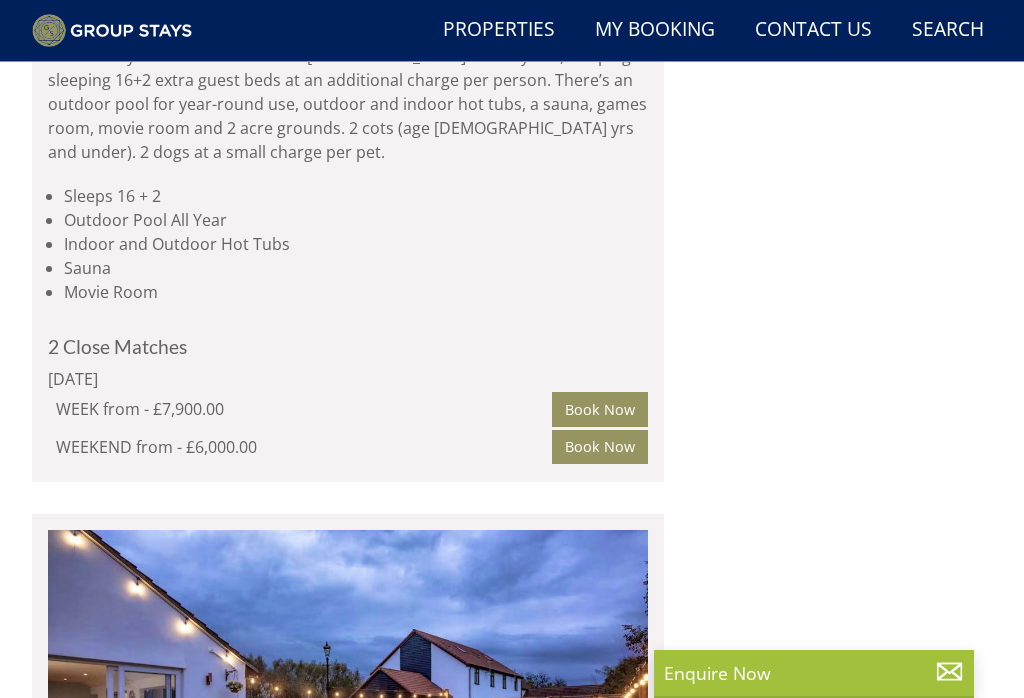 scroll, scrollTop: 6307, scrollLeft: 0, axis: vertical 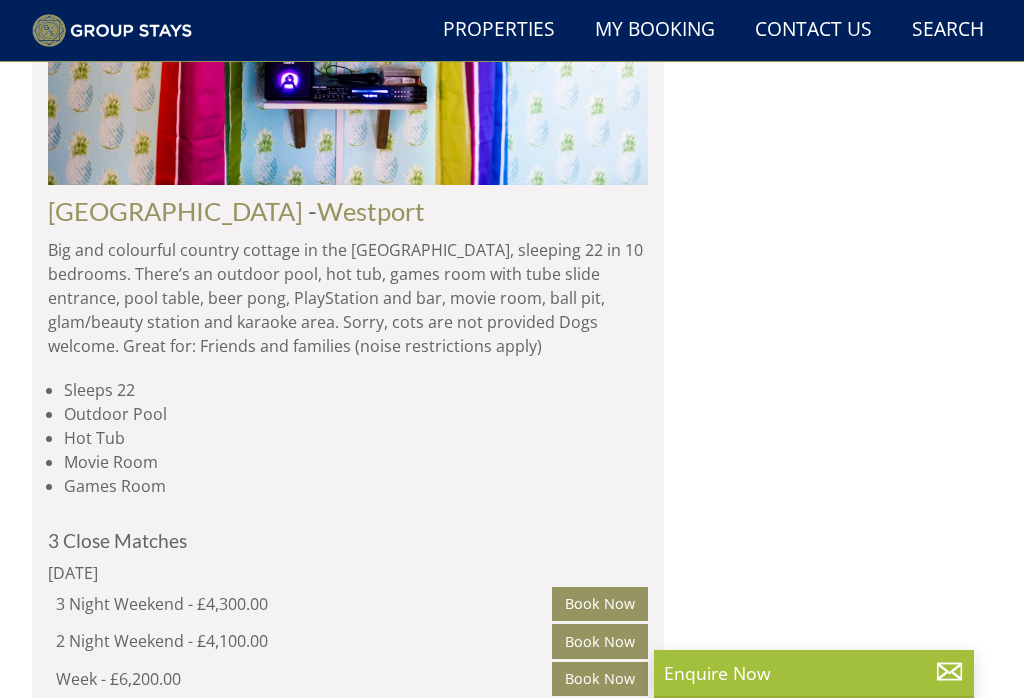 click on "SAMPFORD VIEW" at bounding box center [153, 789] 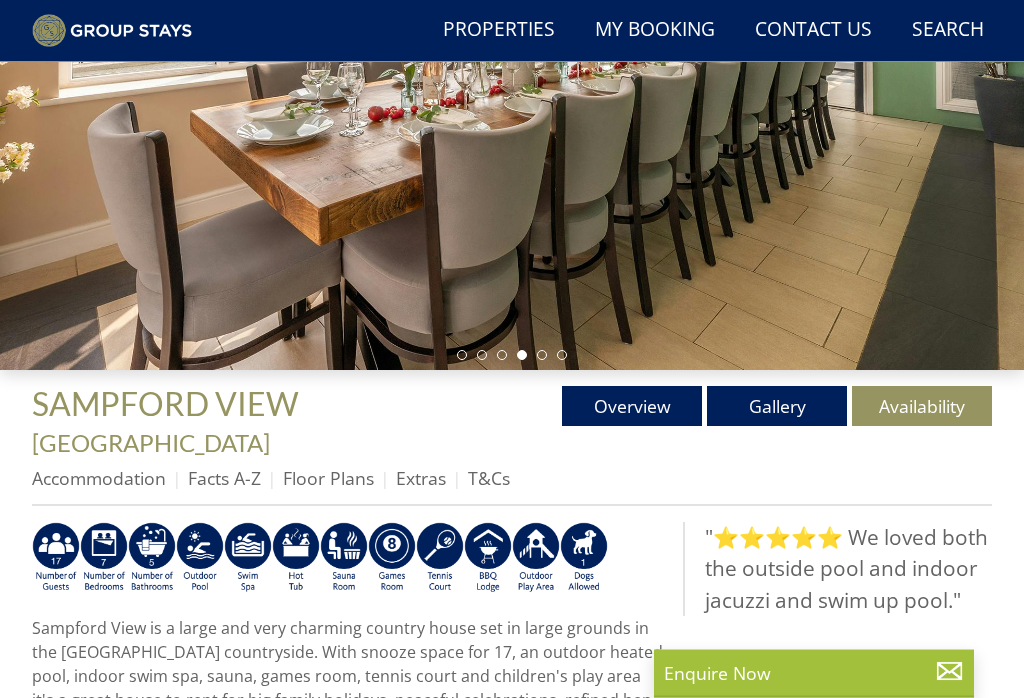 scroll, scrollTop: 304, scrollLeft: 0, axis: vertical 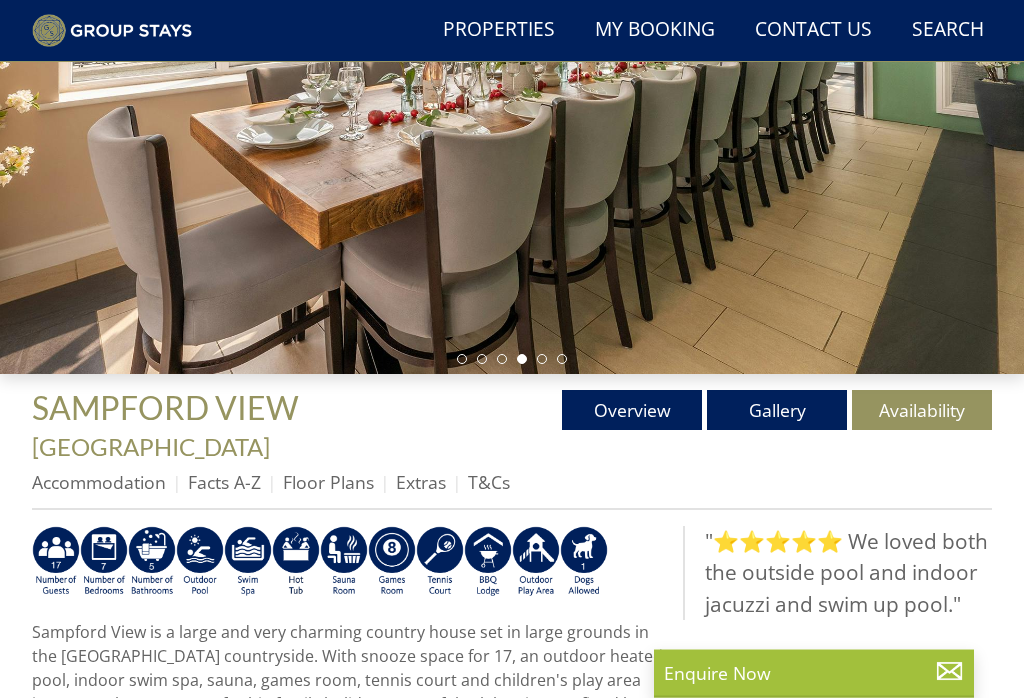 click on "Gallery" at bounding box center [777, 411] 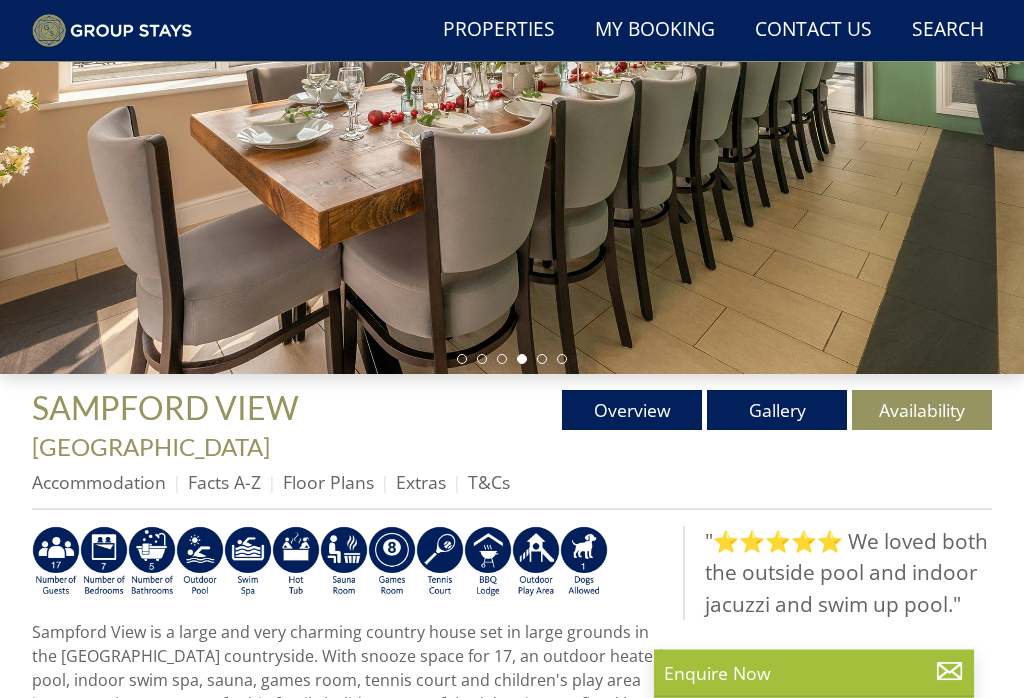 scroll, scrollTop: 305, scrollLeft: 0, axis: vertical 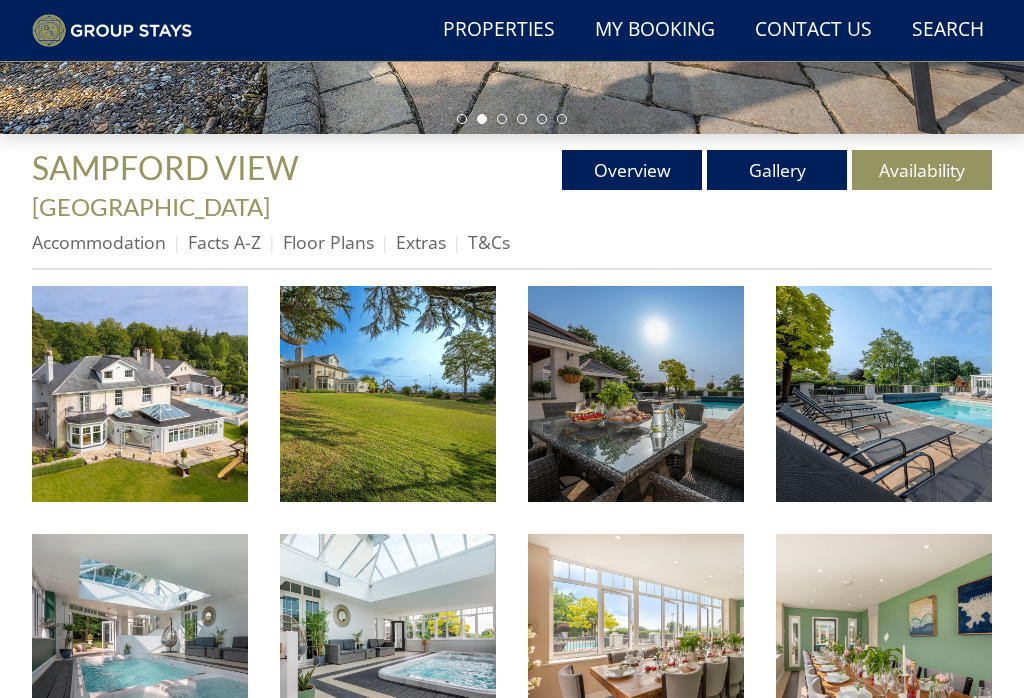 click at bounding box center [140, 394] 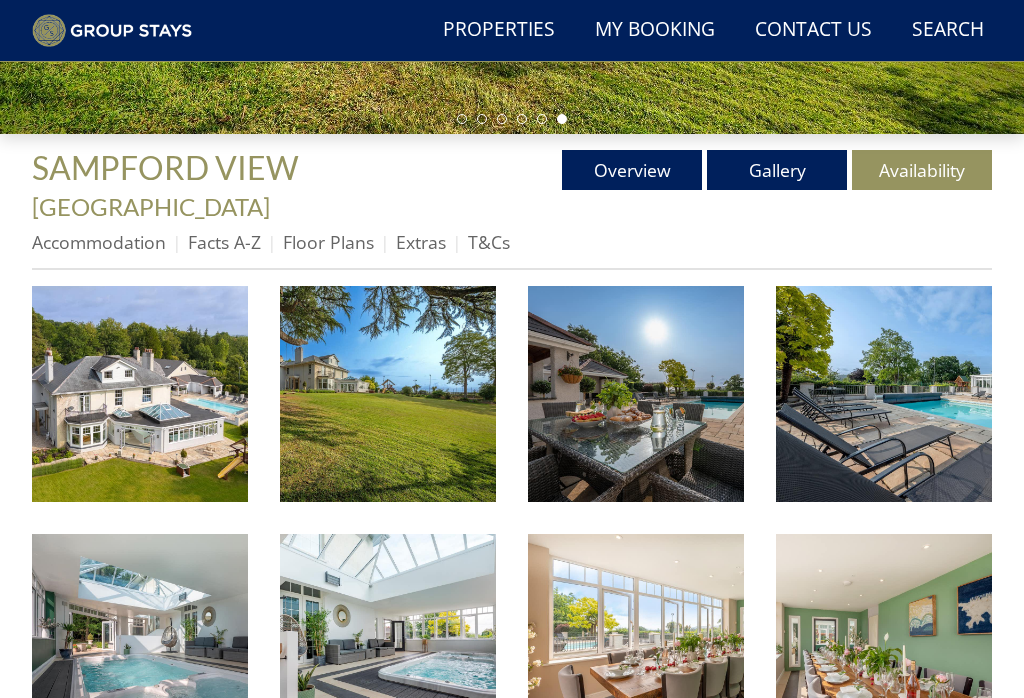 click on "Floor Plans" at bounding box center (328, 242) 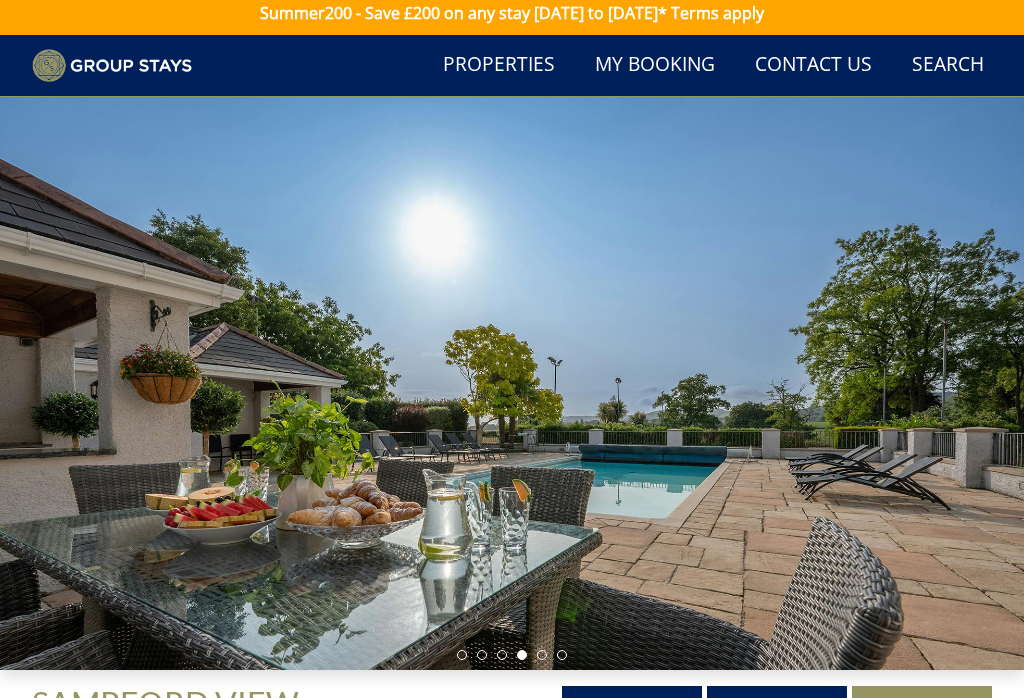 scroll, scrollTop: 0, scrollLeft: 0, axis: both 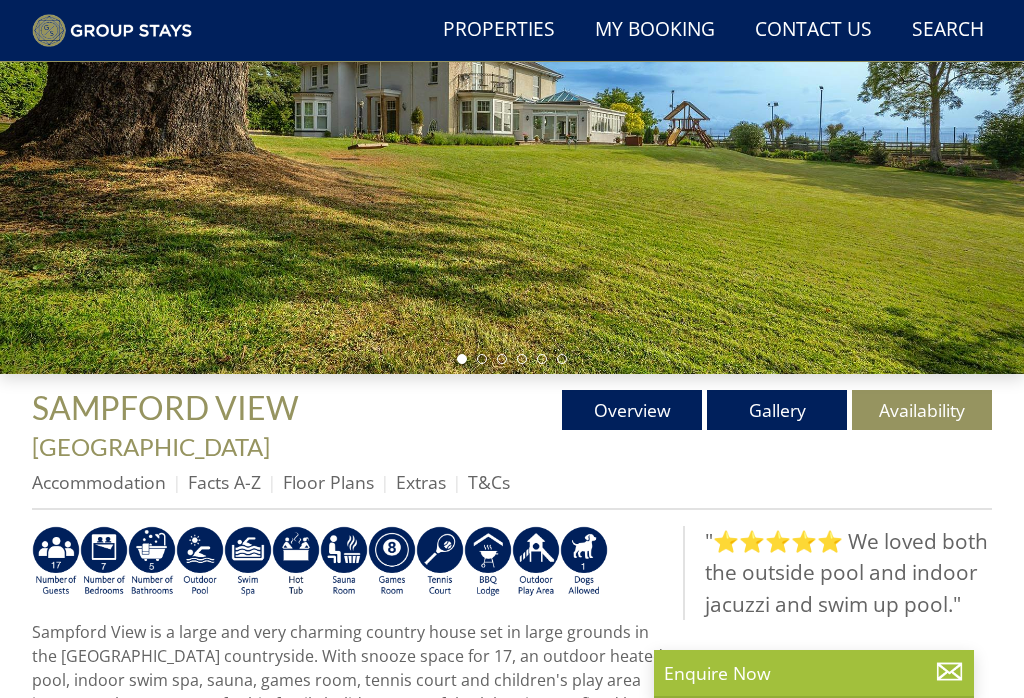 select on "7" 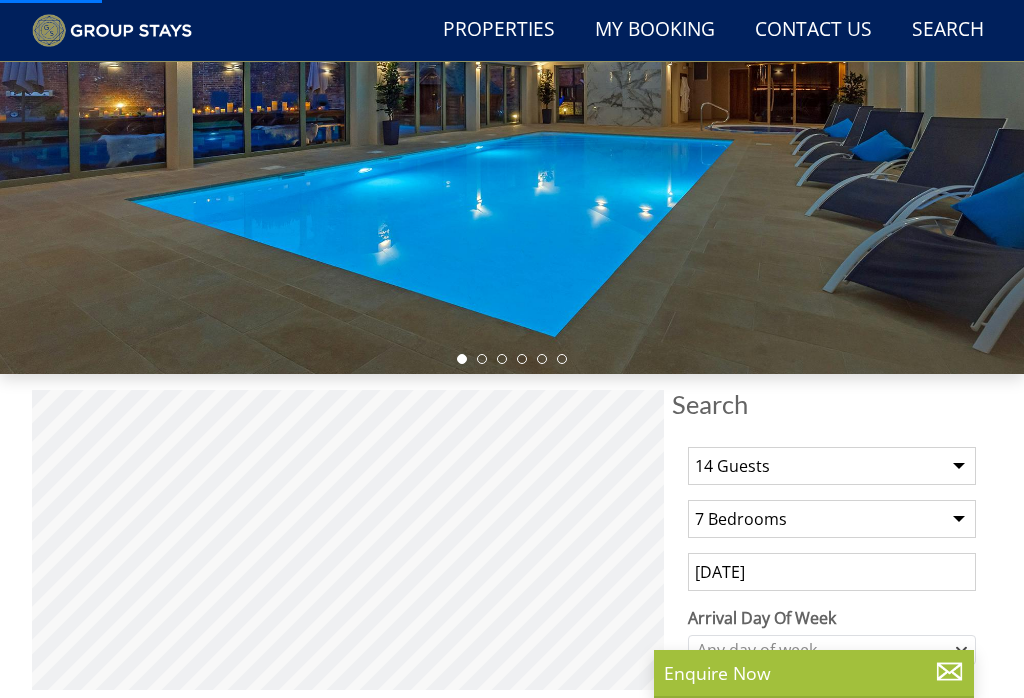 scroll, scrollTop: 3365, scrollLeft: 0, axis: vertical 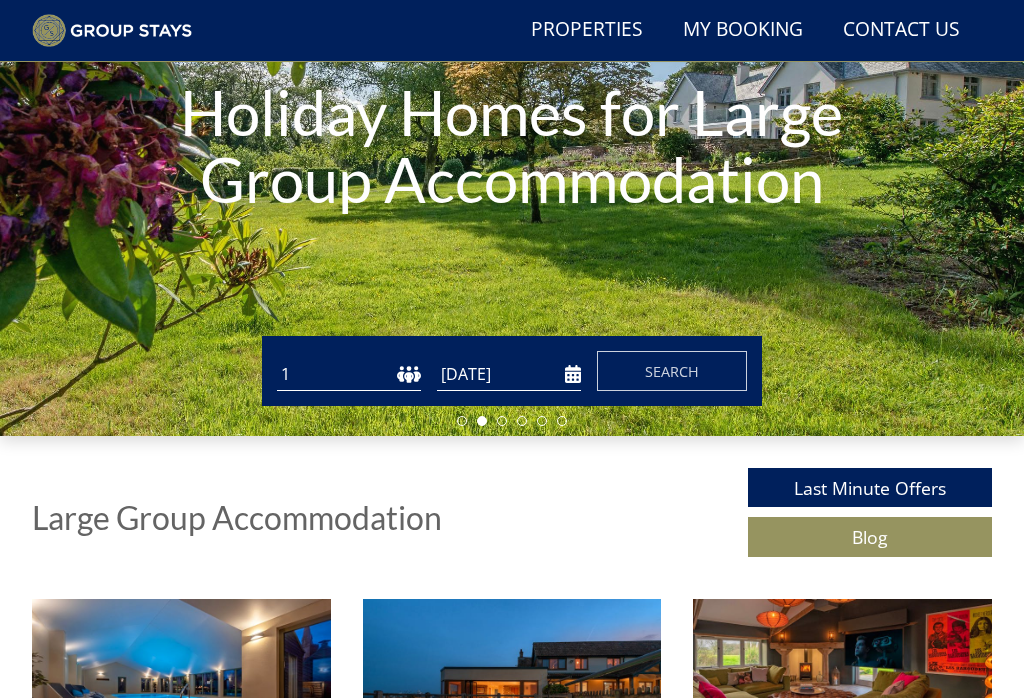 click on "1
2
3
4
5
6
7
8
9
10
11
12
13
14
15
16
17
18
19
20
21
22
23
24
25
26
27
28
29
30
31
32
33
34
35
36
37
38
39
40
41
42
43
44
45
46
47
48
49
50" at bounding box center [349, 374] 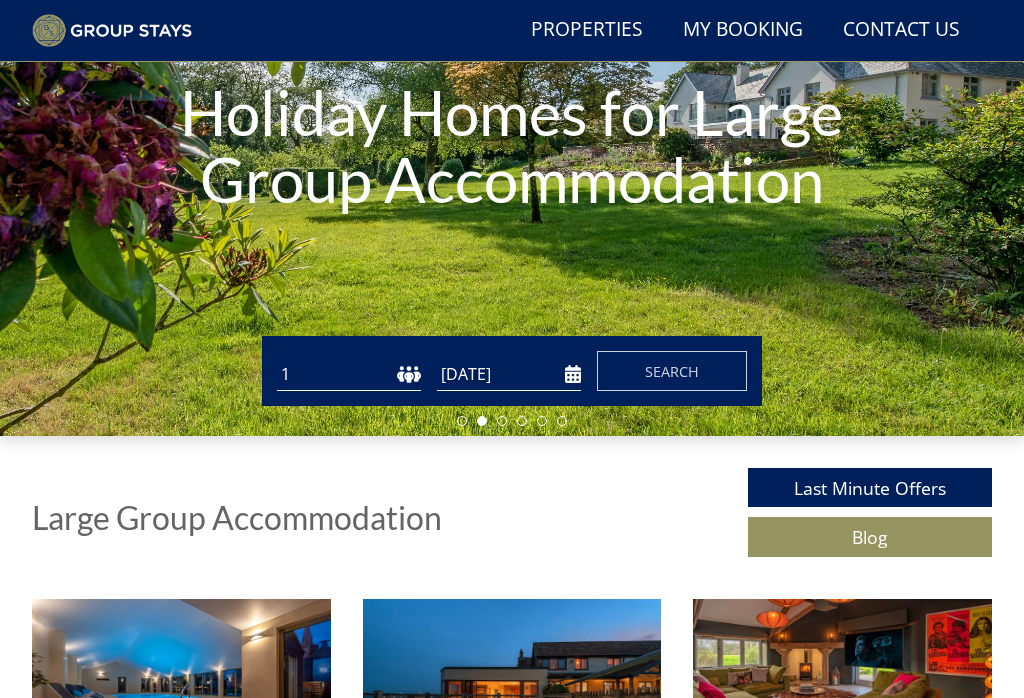 select on "14" 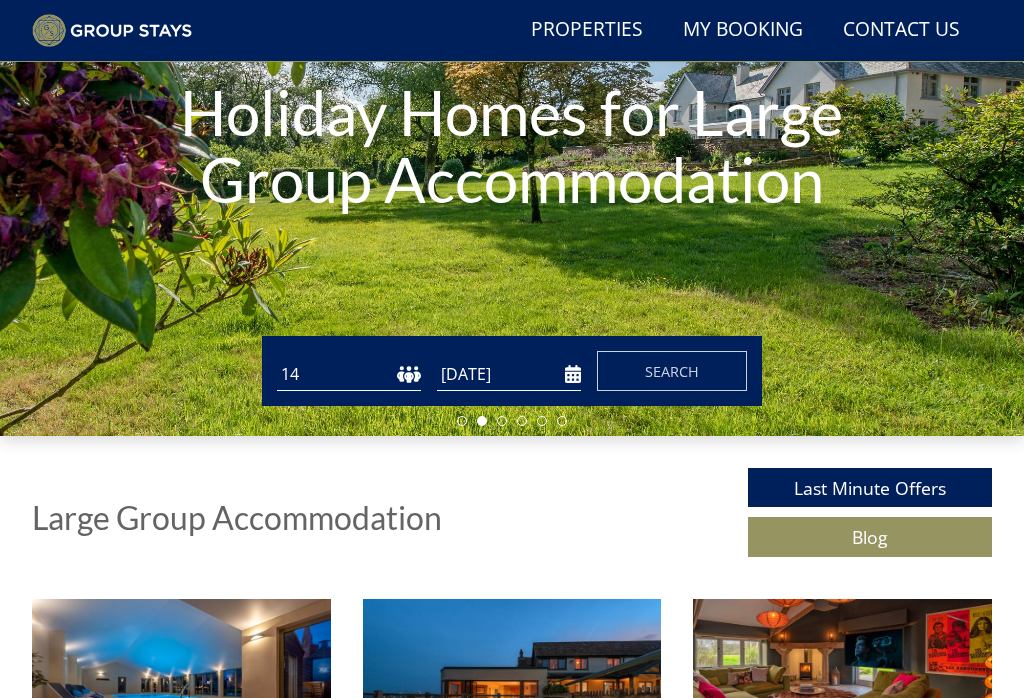 click on "04/07/2025" at bounding box center [509, 374] 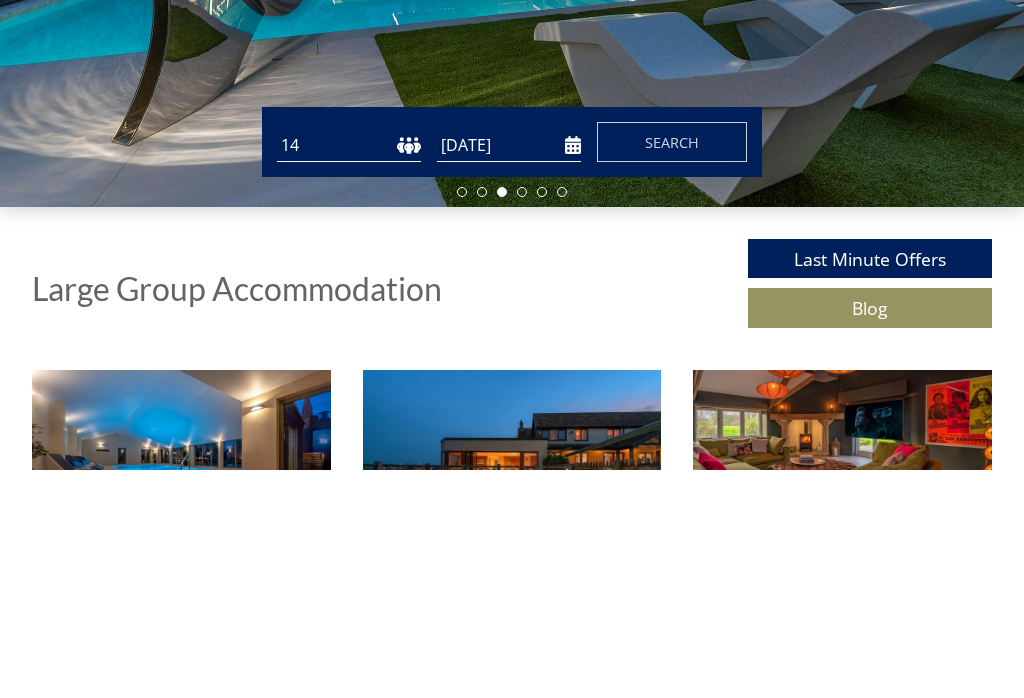 scroll, scrollTop: 472, scrollLeft: 0, axis: vertical 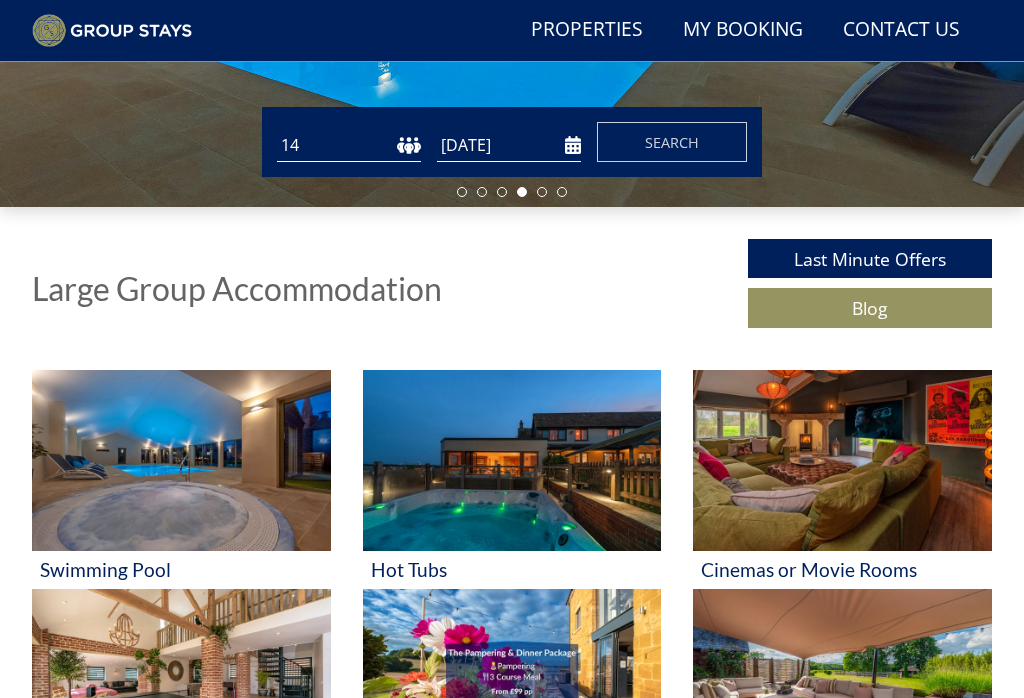 click on "[DATE]" at bounding box center [509, 145] 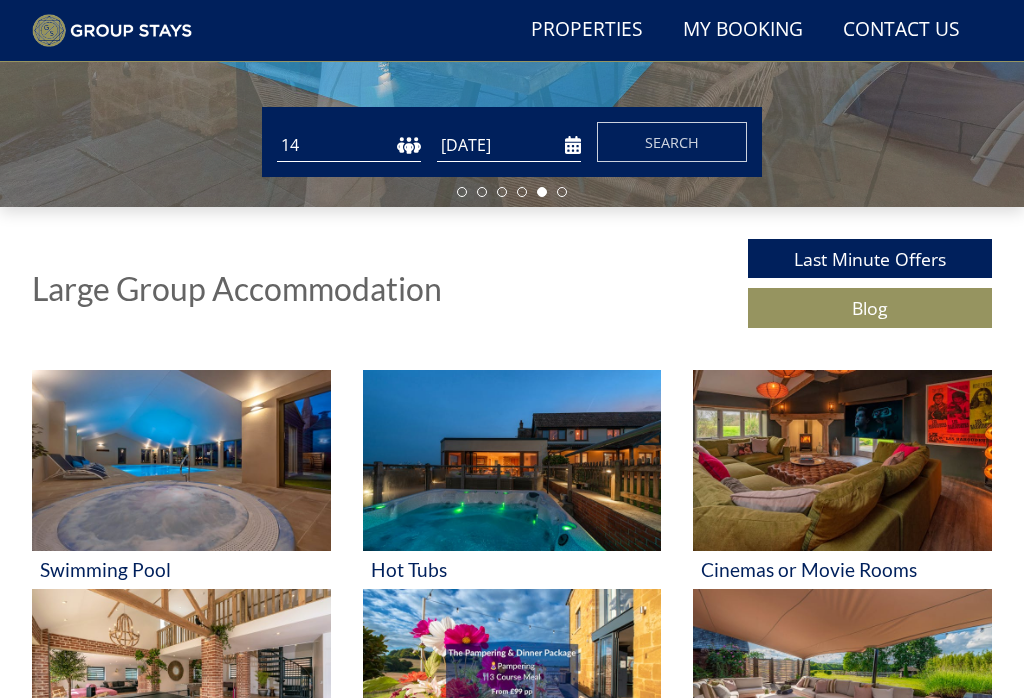 scroll, scrollTop: 472, scrollLeft: 0, axis: vertical 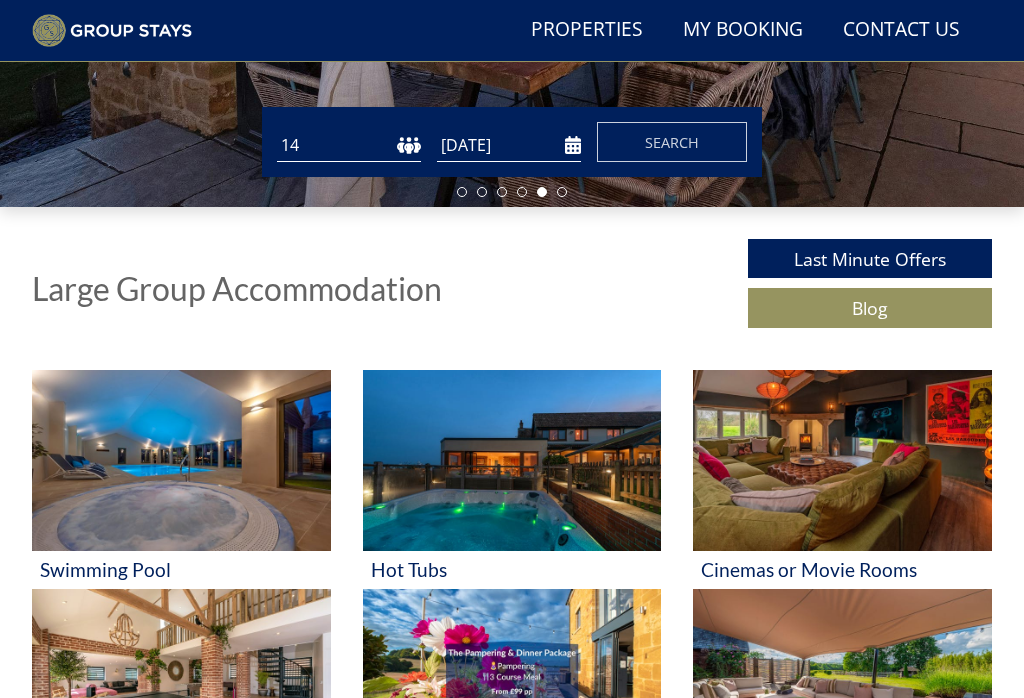 click on "06/07/2026" at bounding box center (509, 145) 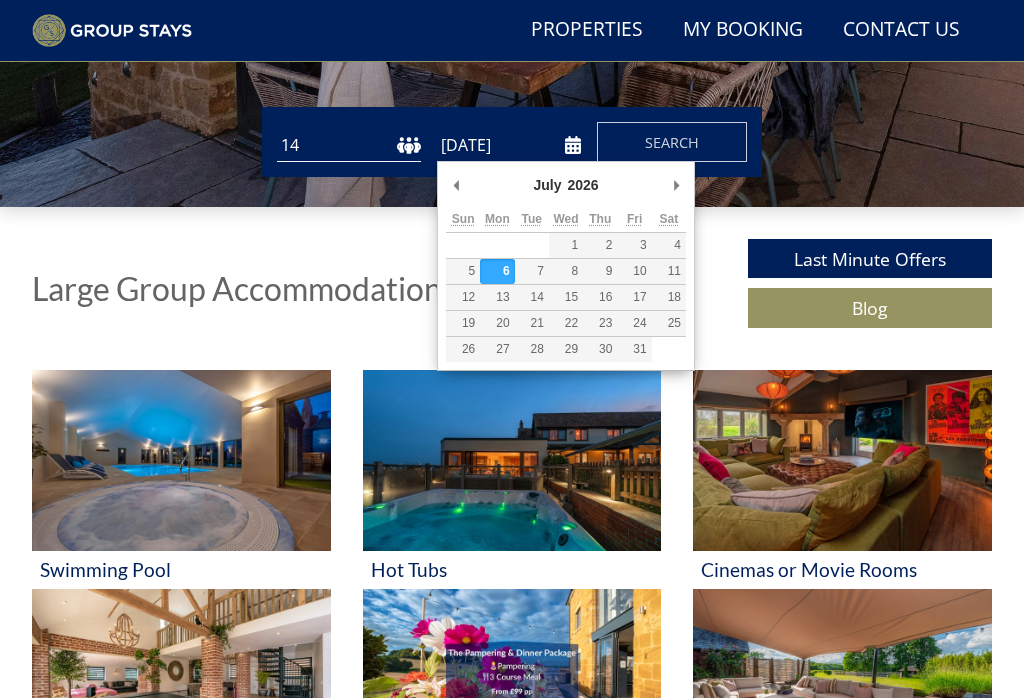 scroll, scrollTop: 471, scrollLeft: 0, axis: vertical 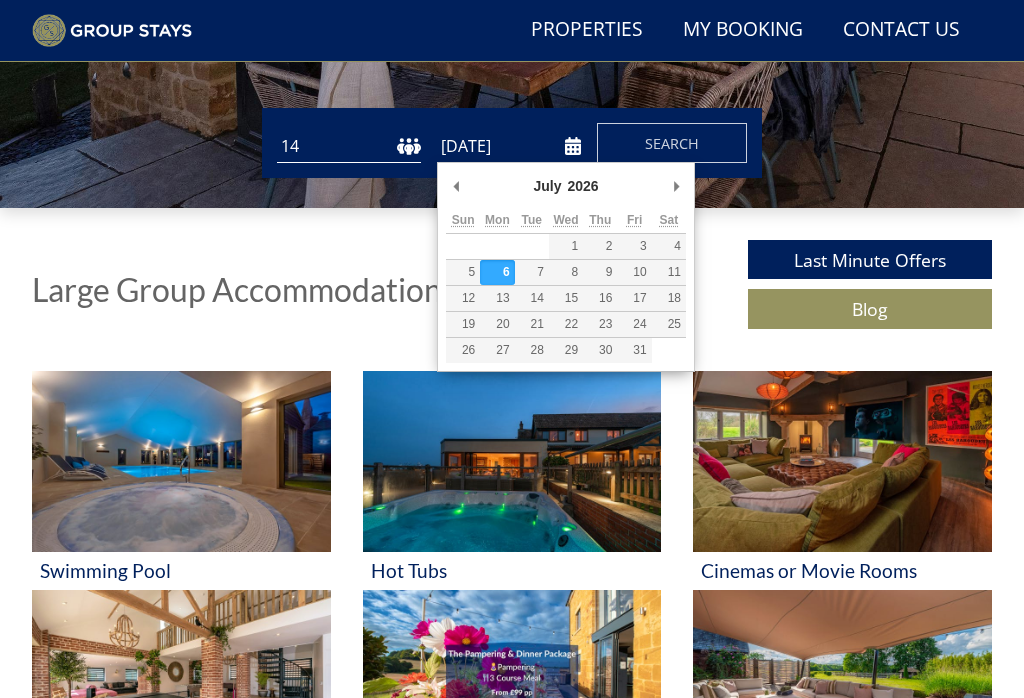type on "[DATE]" 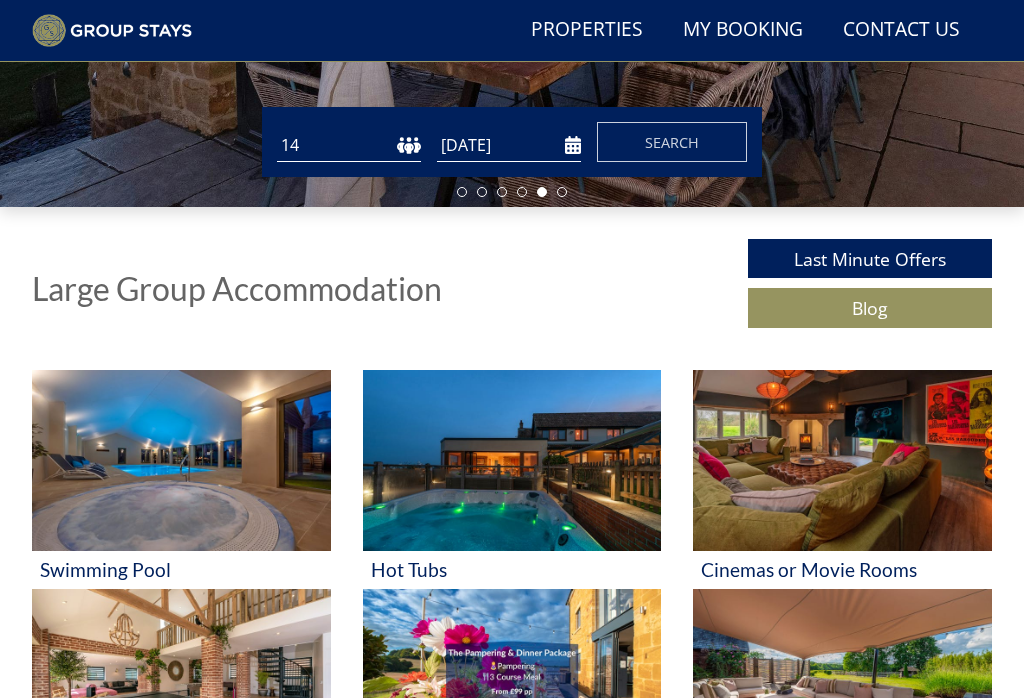 click on "Search" at bounding box center (672, 143) 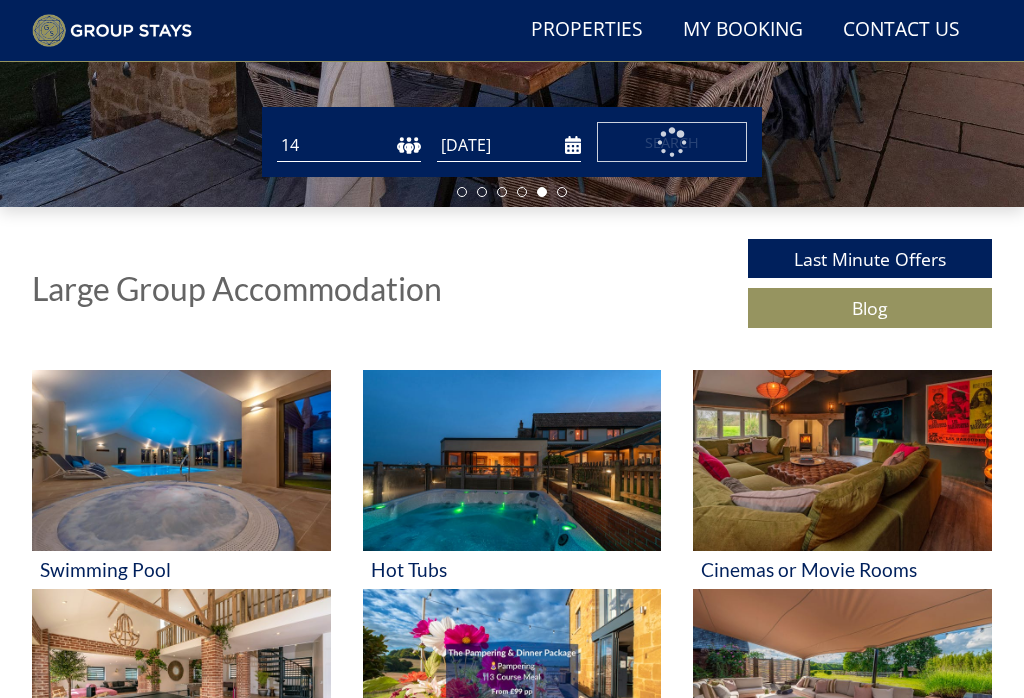 scroll, scrollTop: 472, scrollLeft: 0, axis: vertical 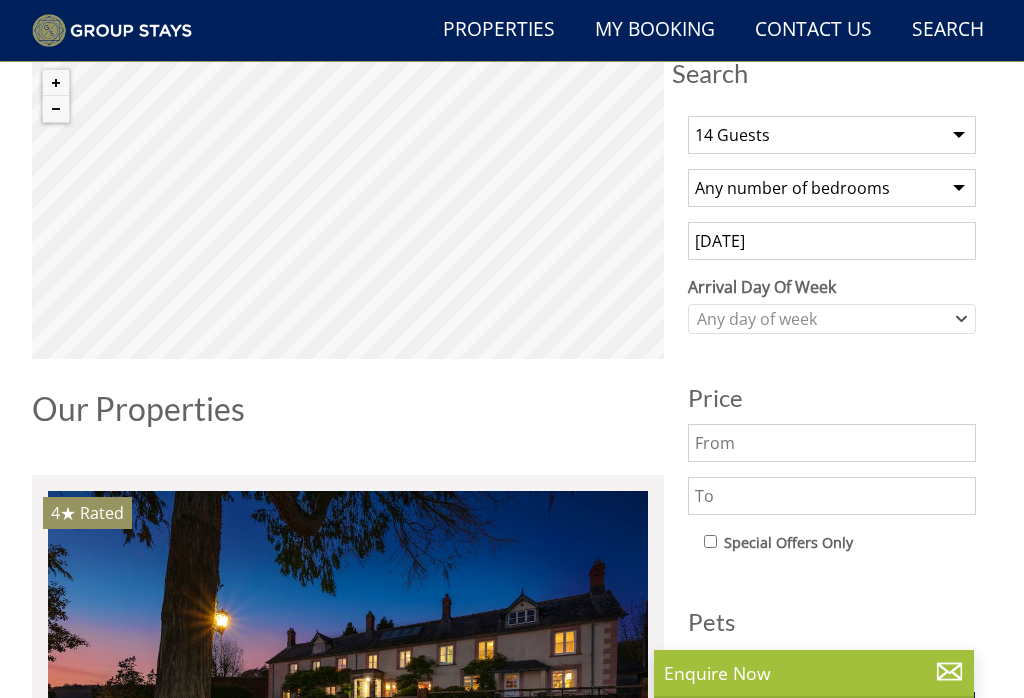 click on "Any number of bedrooms
4 Bedrooms
5 Bedrooms
6 Bedrooms
7 Bedrooms
8 Bedrooms
9 Bedrooms
10 Bedrooms
11 Bedrooms
12 Bedrooms
13 Bedrooms
14 Bedrooms
15 Bedrooms
16 Bedrooms" at bounding box center [832, 188] 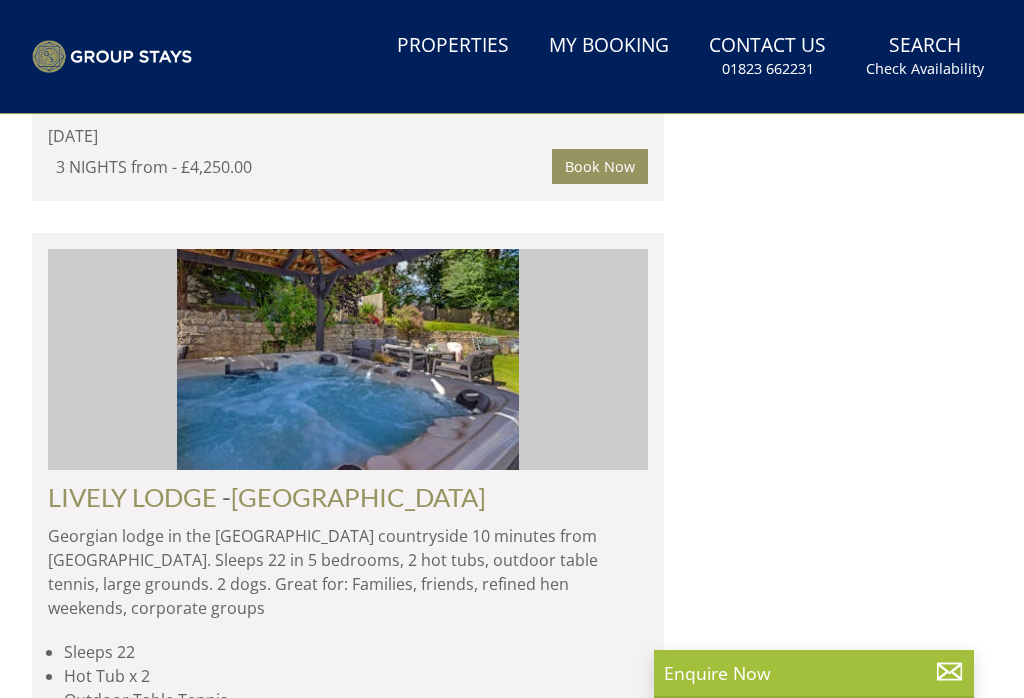 scroll, scrollTop: 2757, scrollLeft: 0, axis: vertical 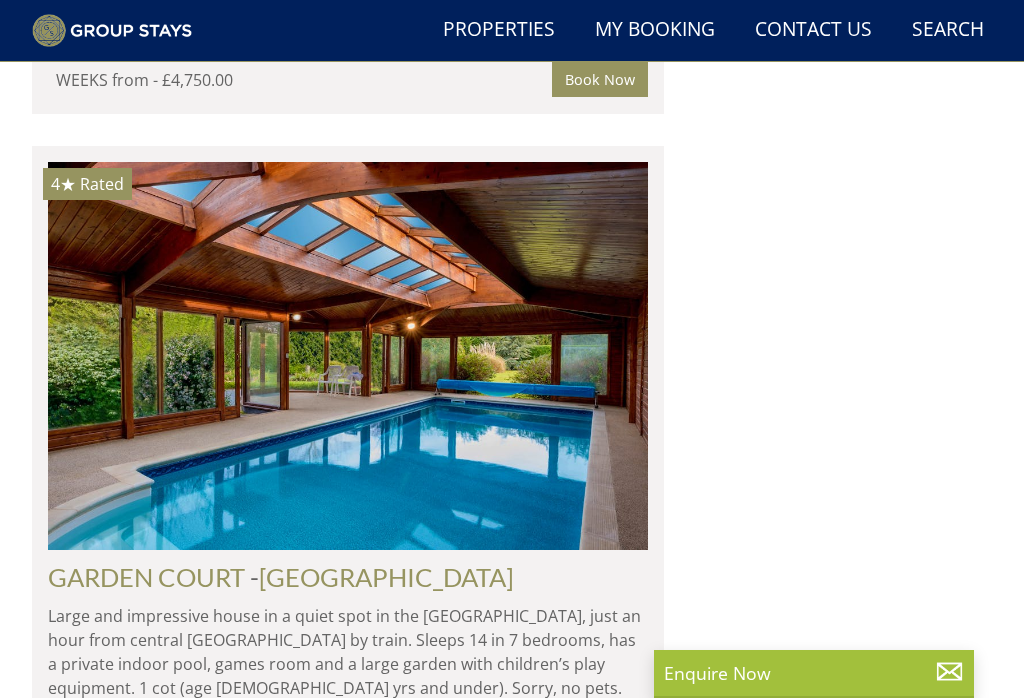 click on "GARDEN COURT" at bounding box center [146, 577] 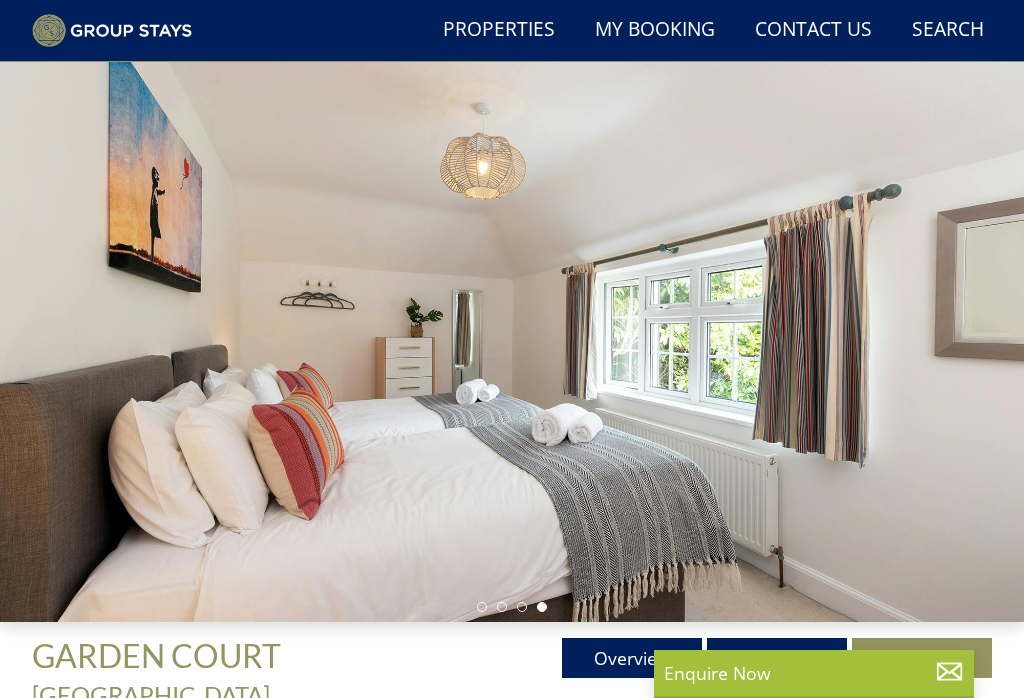 scroll, scrollTop: 0, scrollLeft: 0, axis: both 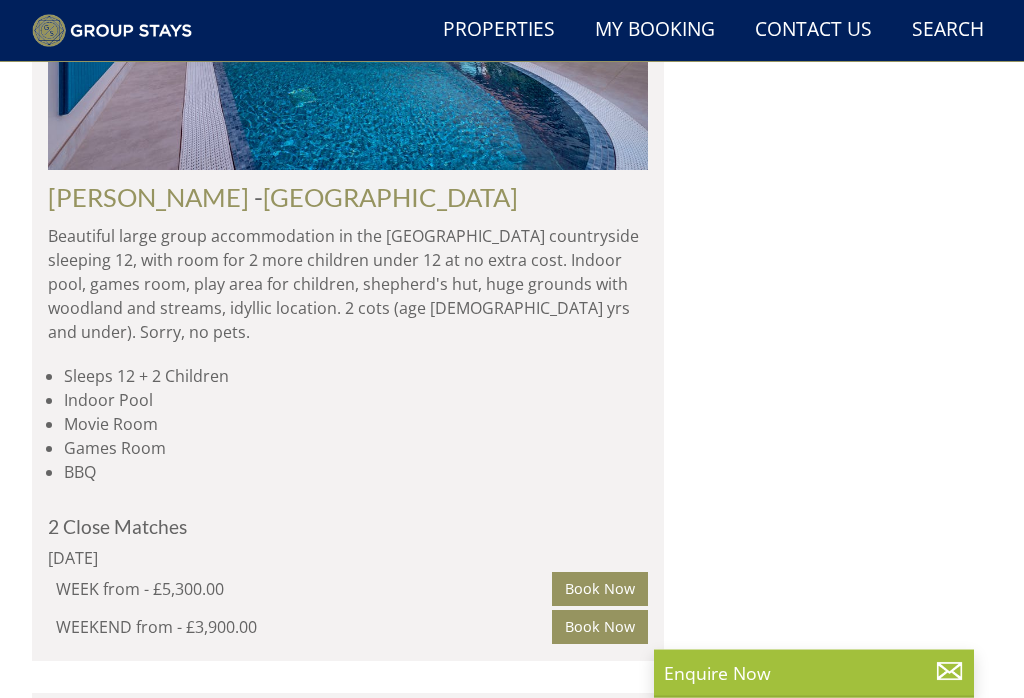 click on "Load More" at bounding box center (348, 5484) 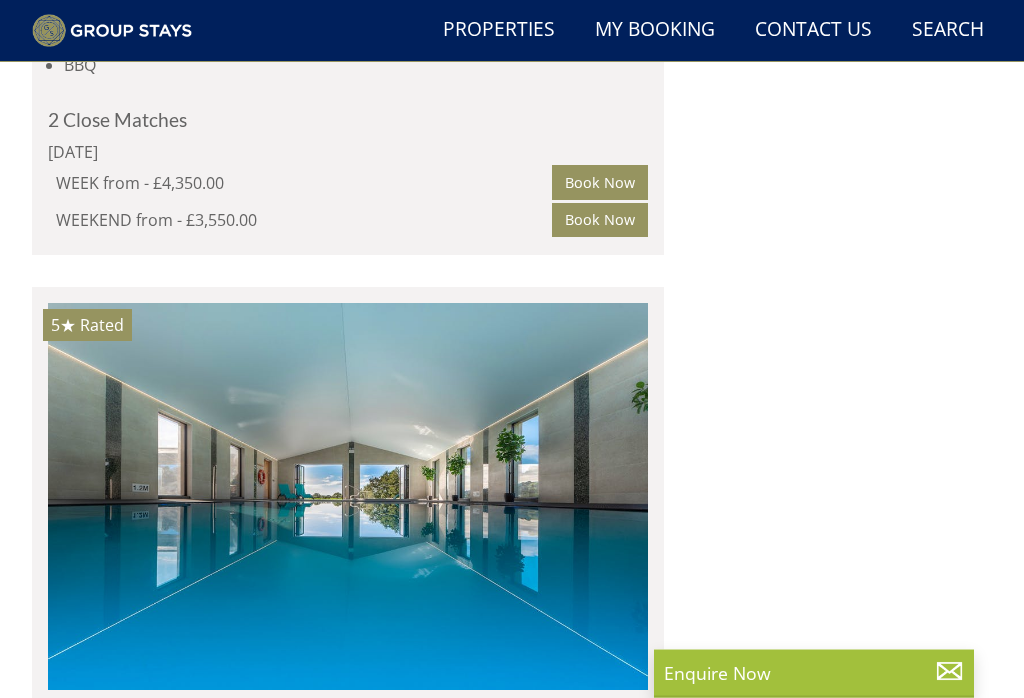 scroll, scrollTop: 22150, scrollLeft: 0, axis: vertical 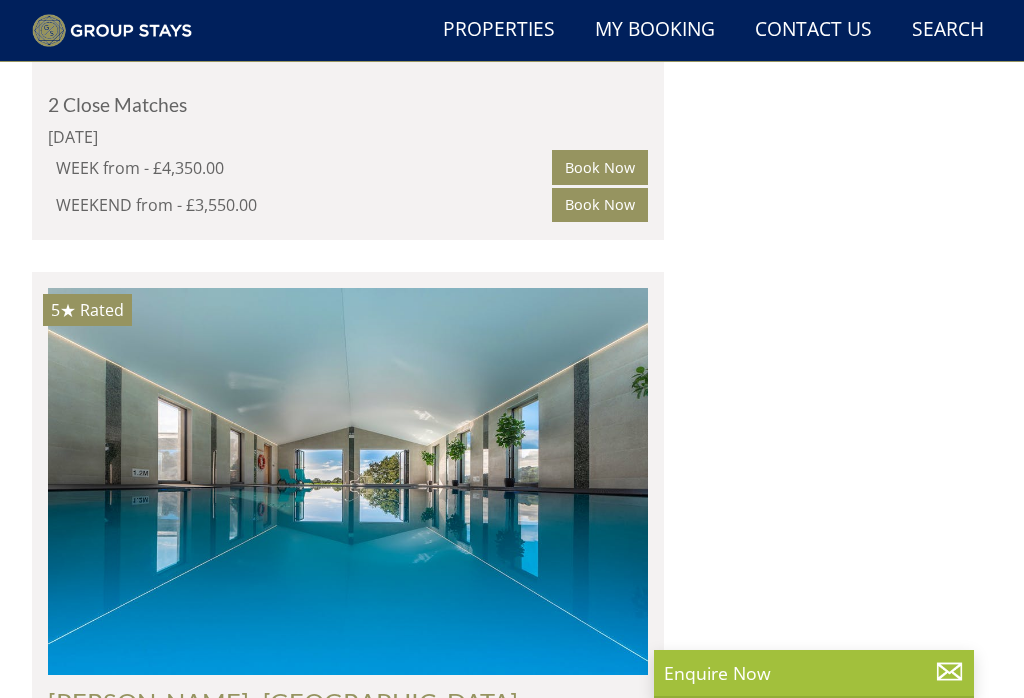 click on "[PERSON_NAME] DRIFT" at bounding box center (187, 2961) 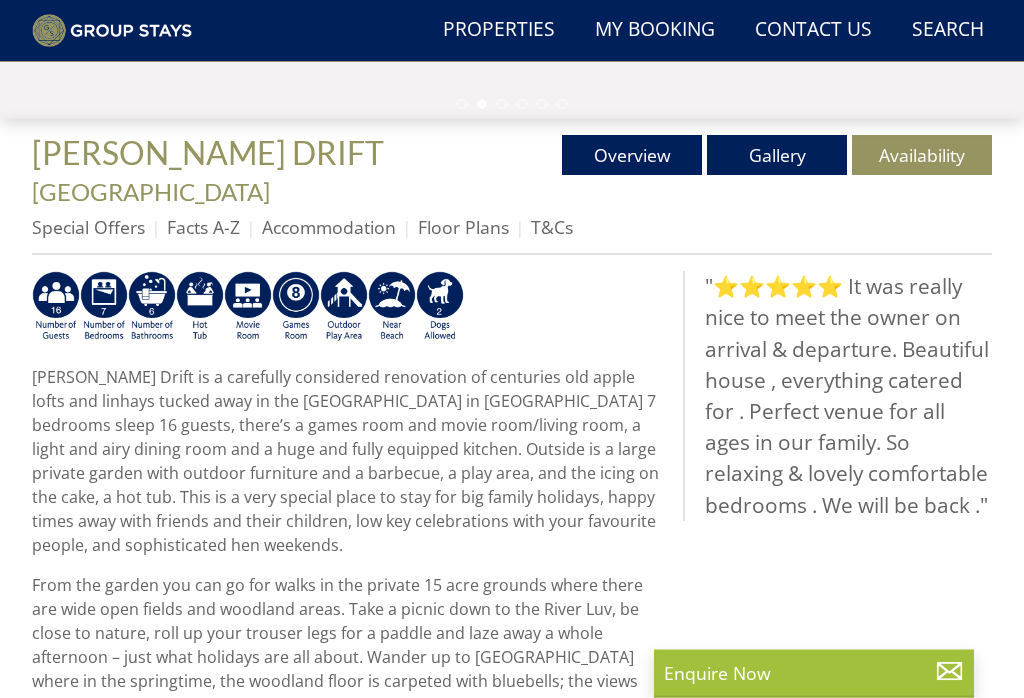 scroll, scrollTop: 560, scrollLeft: 0, axis: vertical 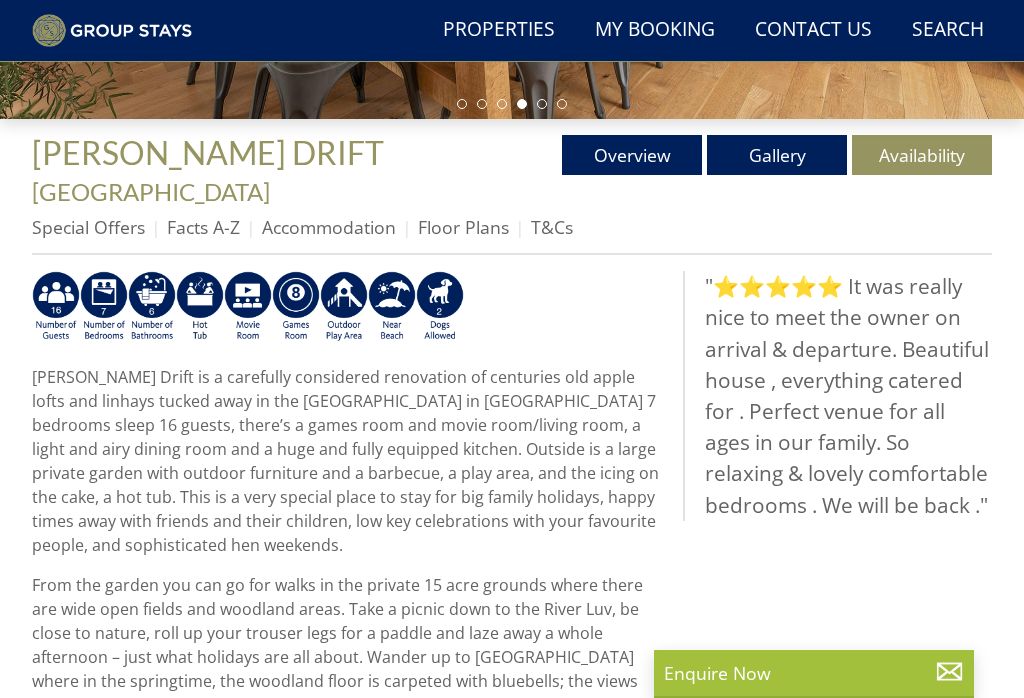 click on "Gallery" at bounding box center (777, 155) 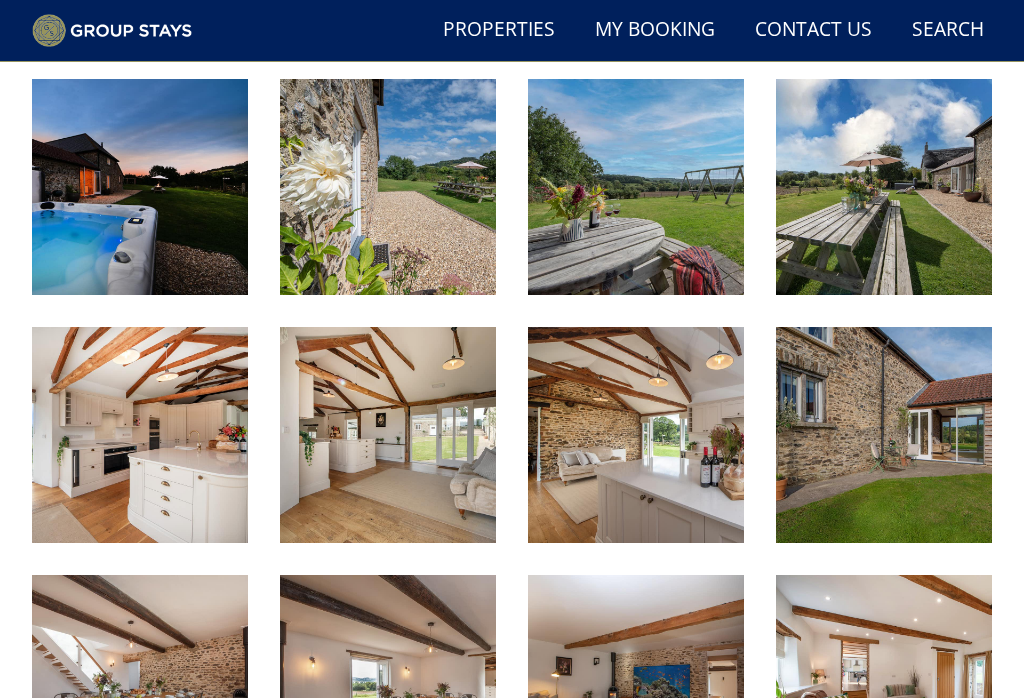scroll, scrollTop: 1023, scrollLeft: 0, axis: vertical 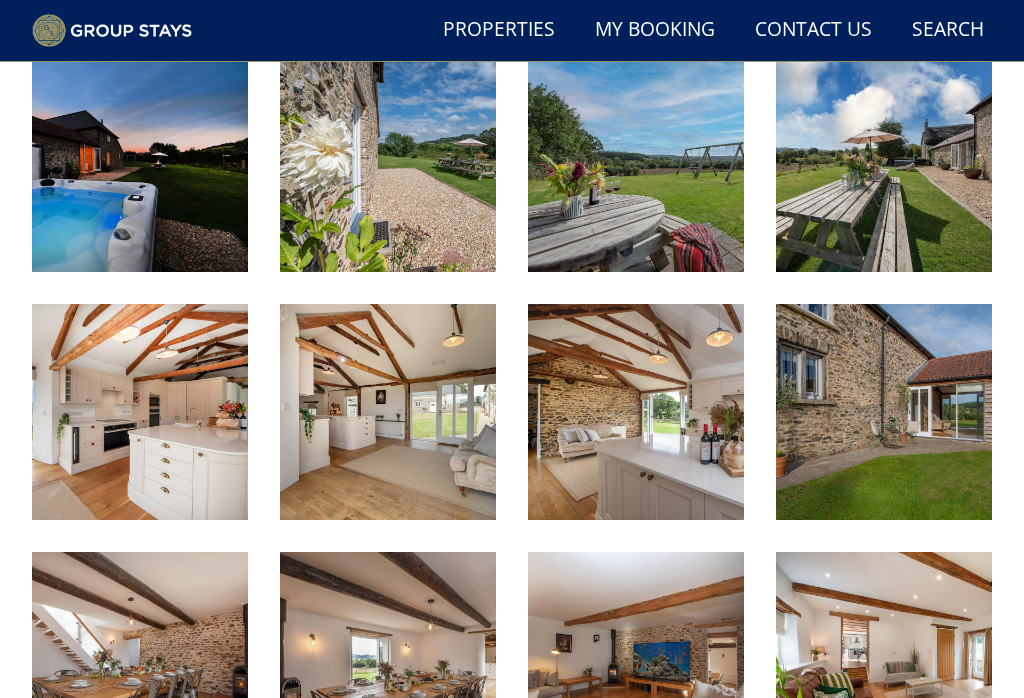 click at bounding box center (140, 412) 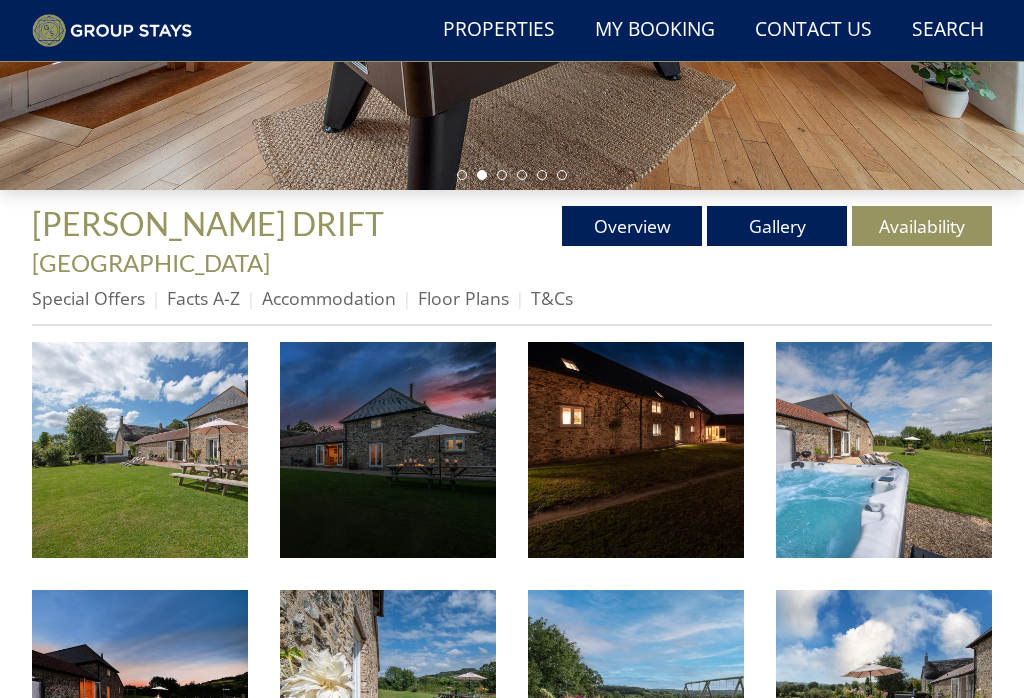 scroll, scrollTop: 489, scrollLeft: 0, axis: vertical 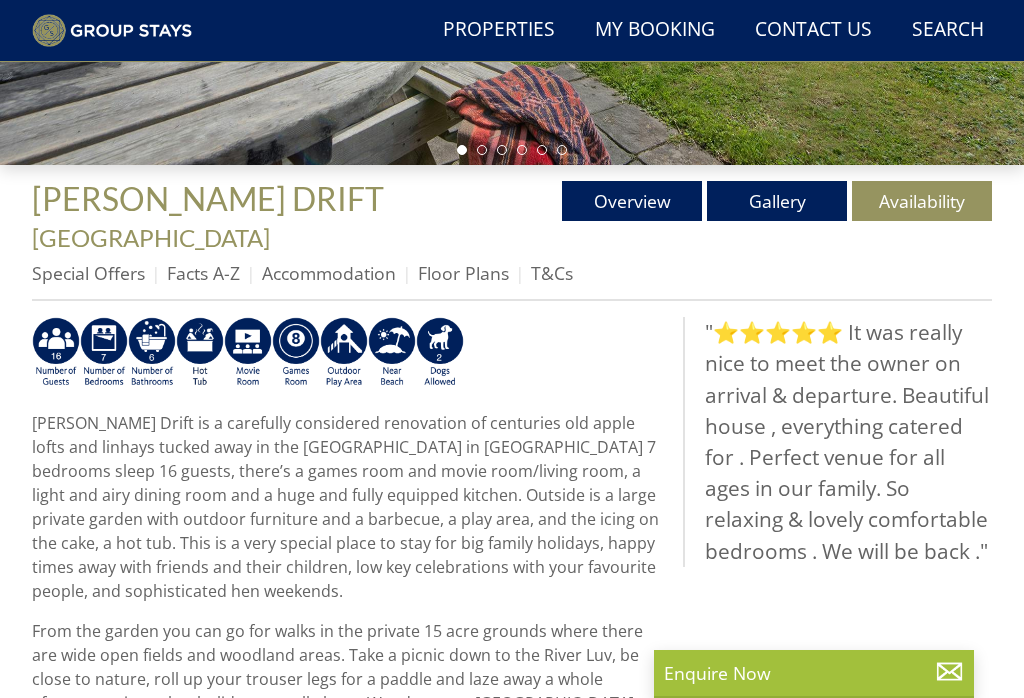 click on "Floor Plans" at bounding box center [463, 273] 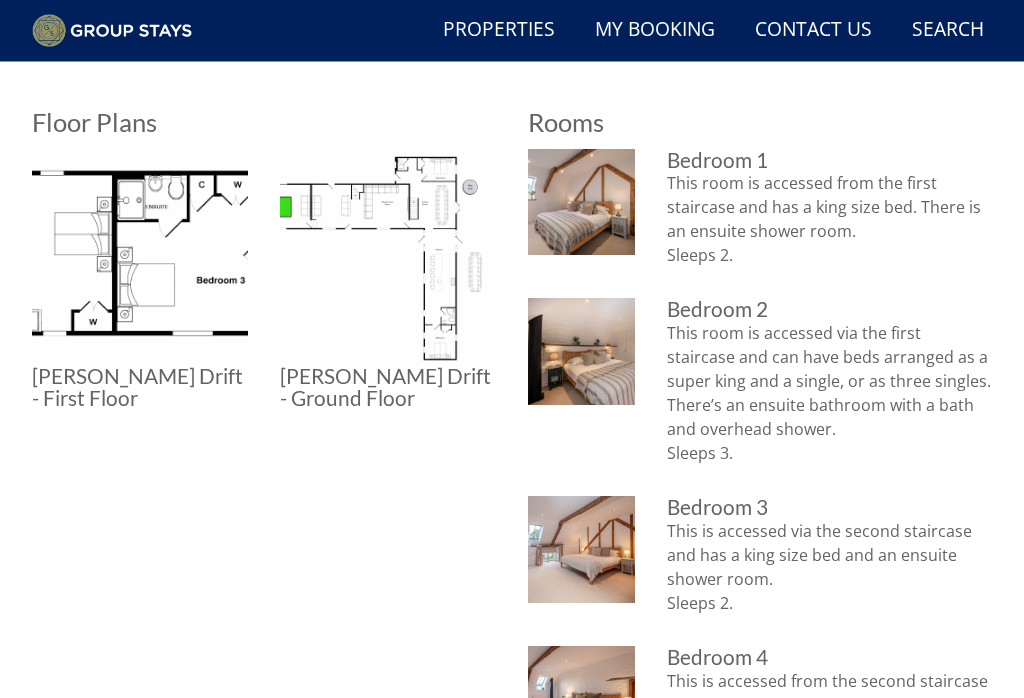 scroll, scrollTop: 762, scrollLeft: 0, axis: vertical 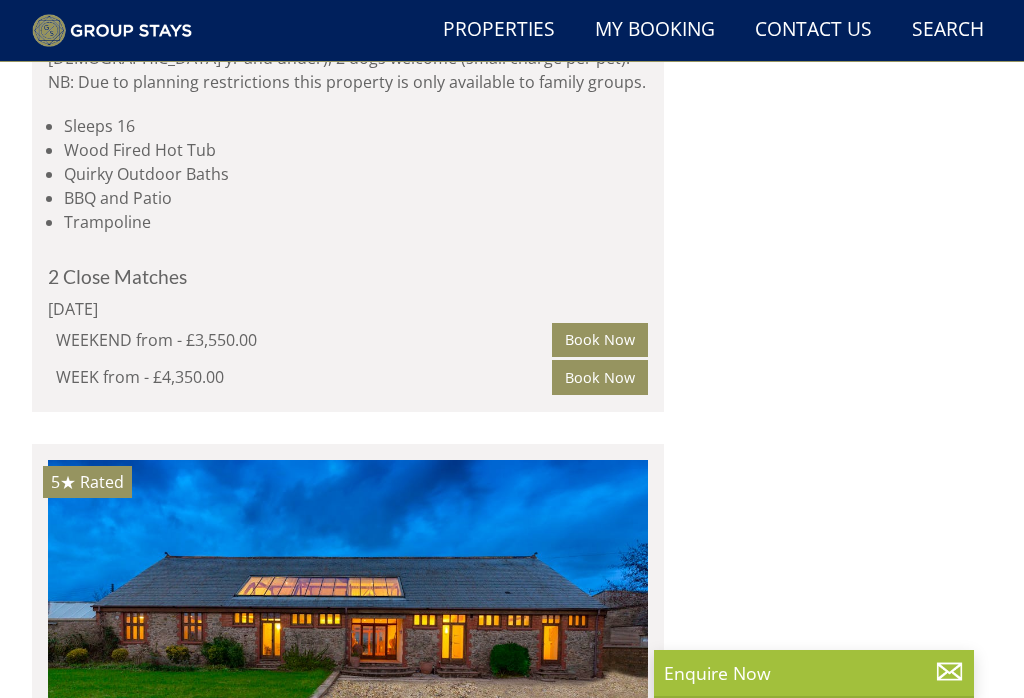 click on "Load More" at bounding box center (348, 8739) 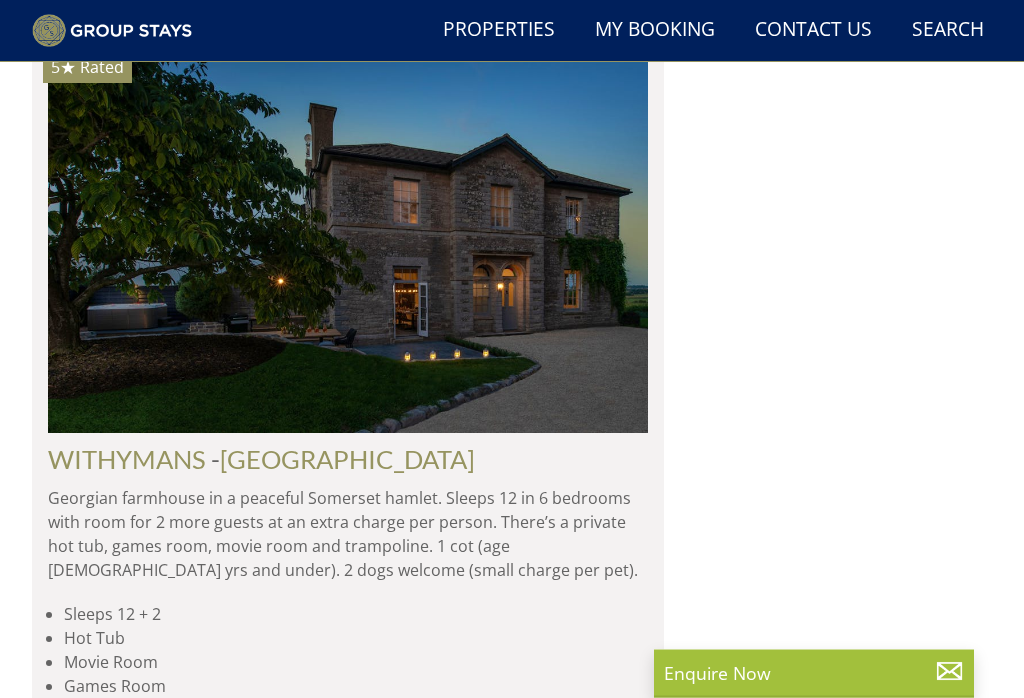 scroll, scrollTop: 20683, scrollLeft: 0, axis: vertical 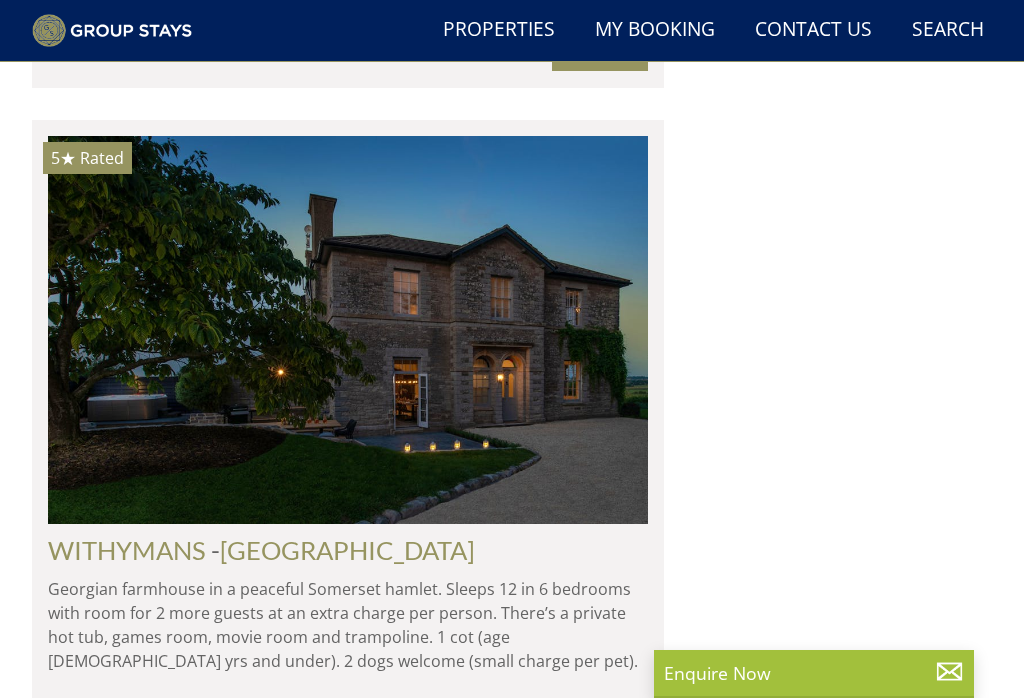 click at bounding box center (348, 9994) 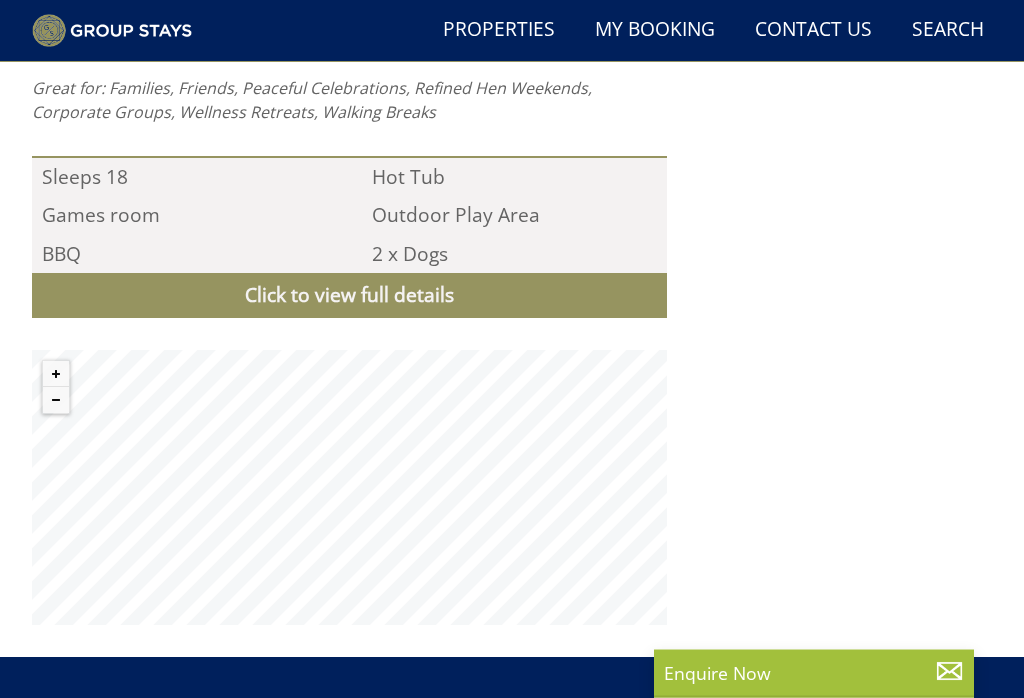 scroll, scrollTop: 2211, scrollLeft: 0, axis: vertical 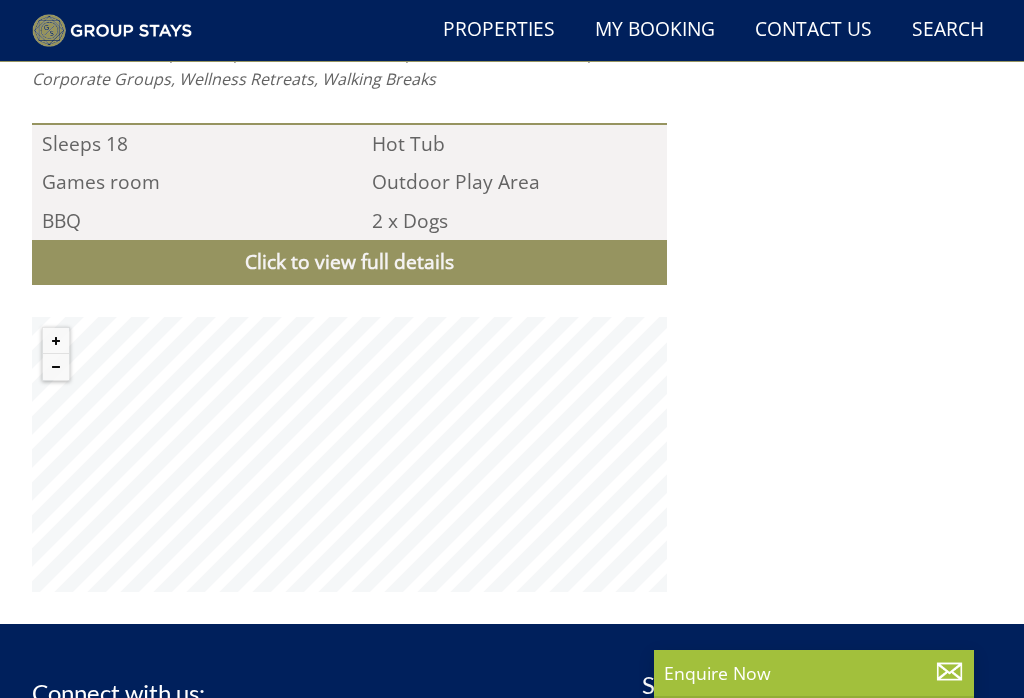 click at bounding box center (56, 367) 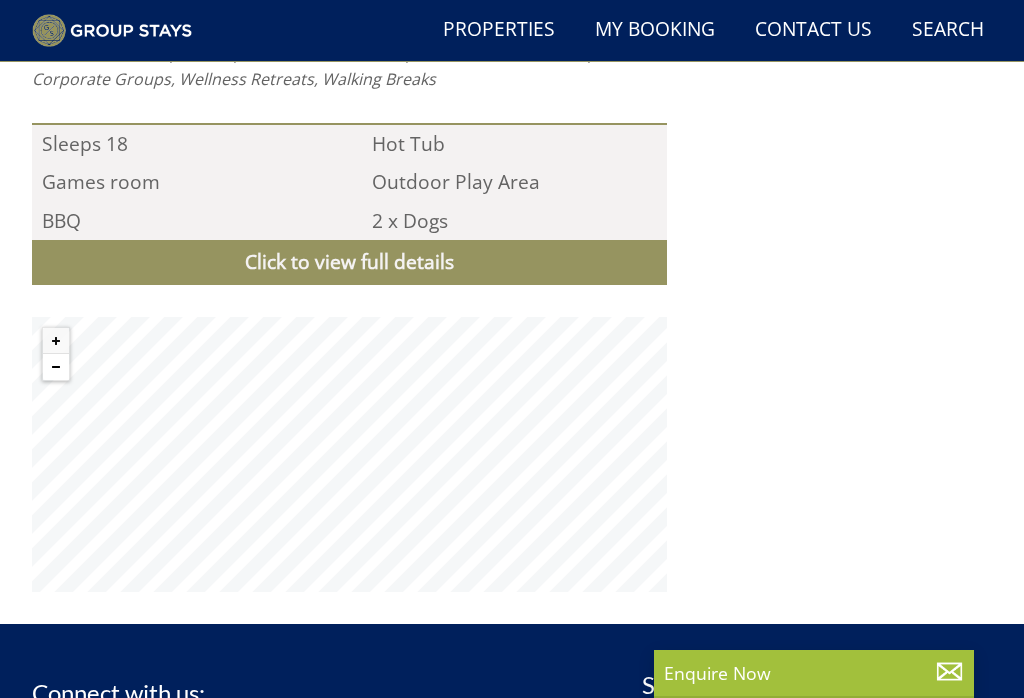 click at bounding box center (56, 367) 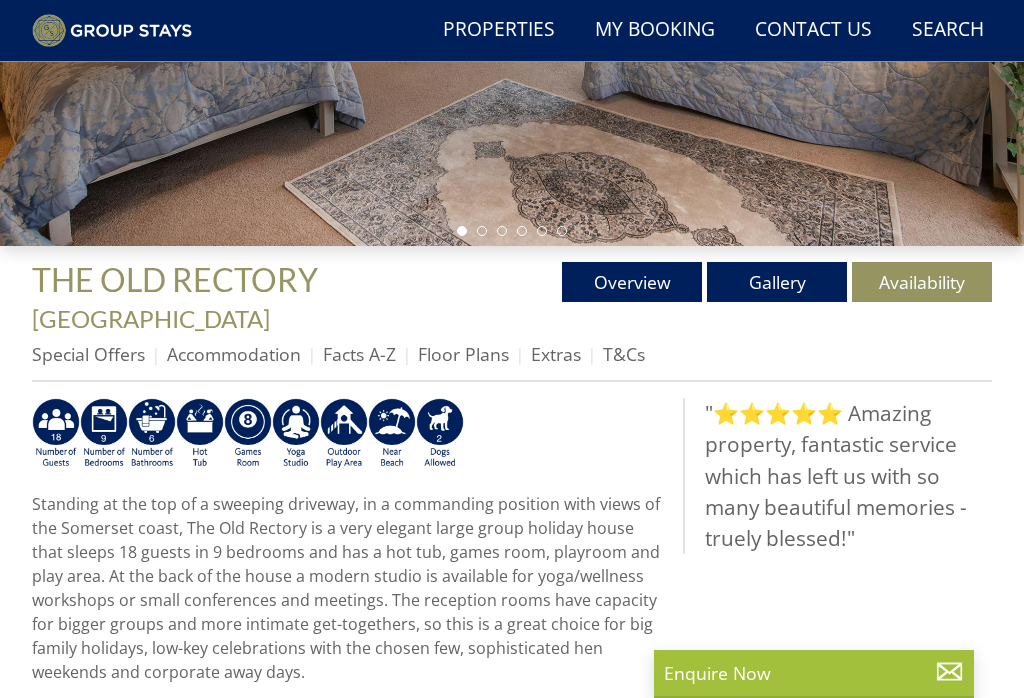 scroll, scrollTop: 459, scrollLeft: 0, axis: vertical 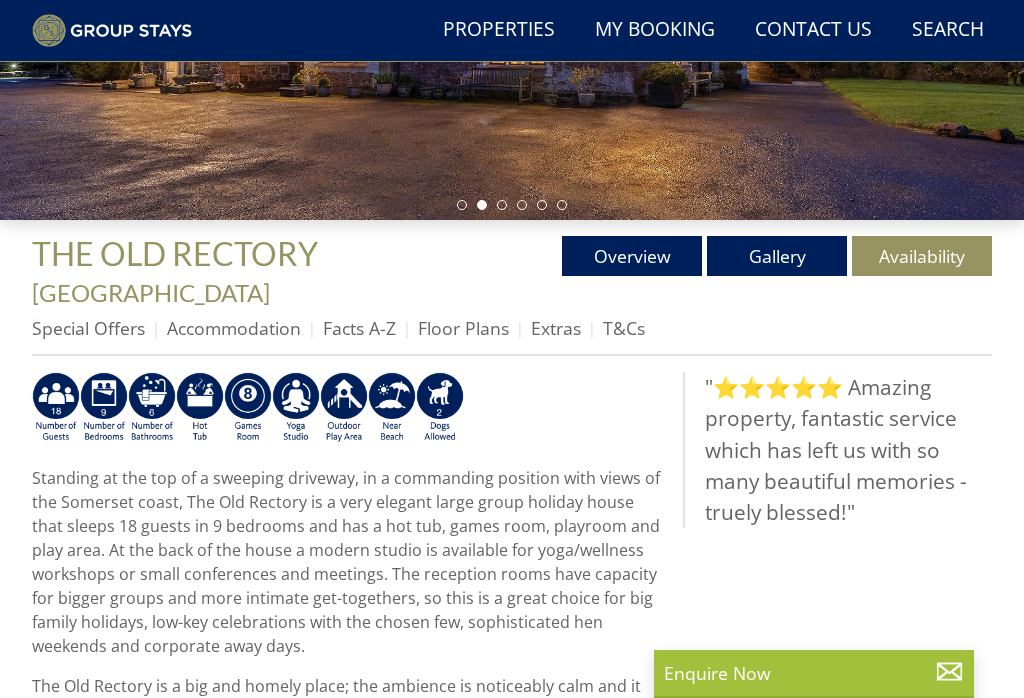 click on "Gallery" at bounding box center [777, 256] 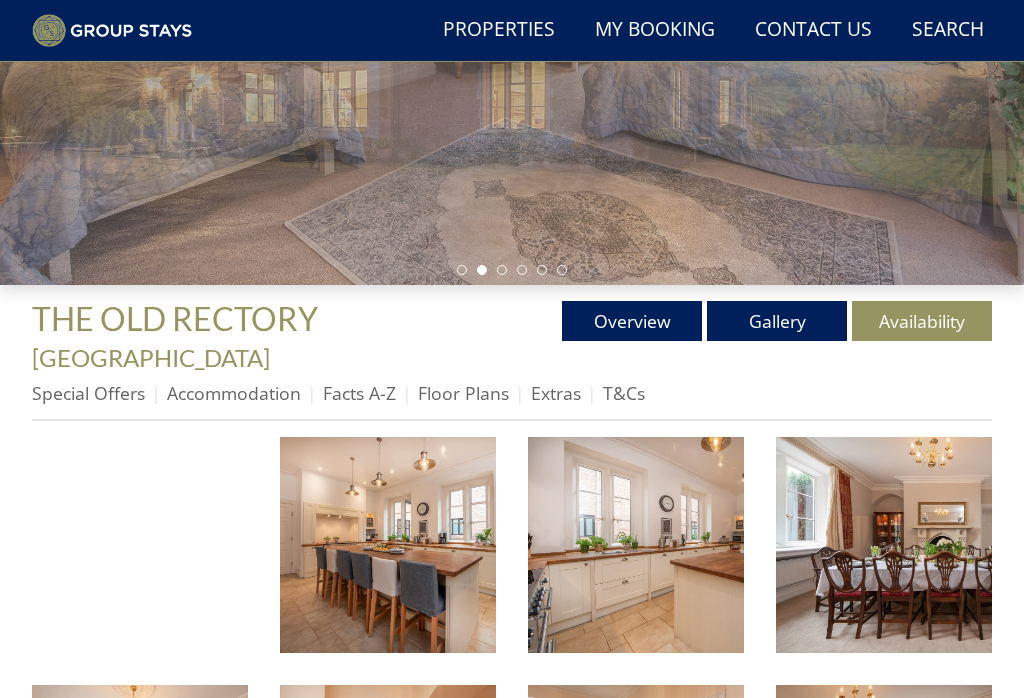 scroll, scrollTop: 394, scrollLeft: 0, axis: vertical 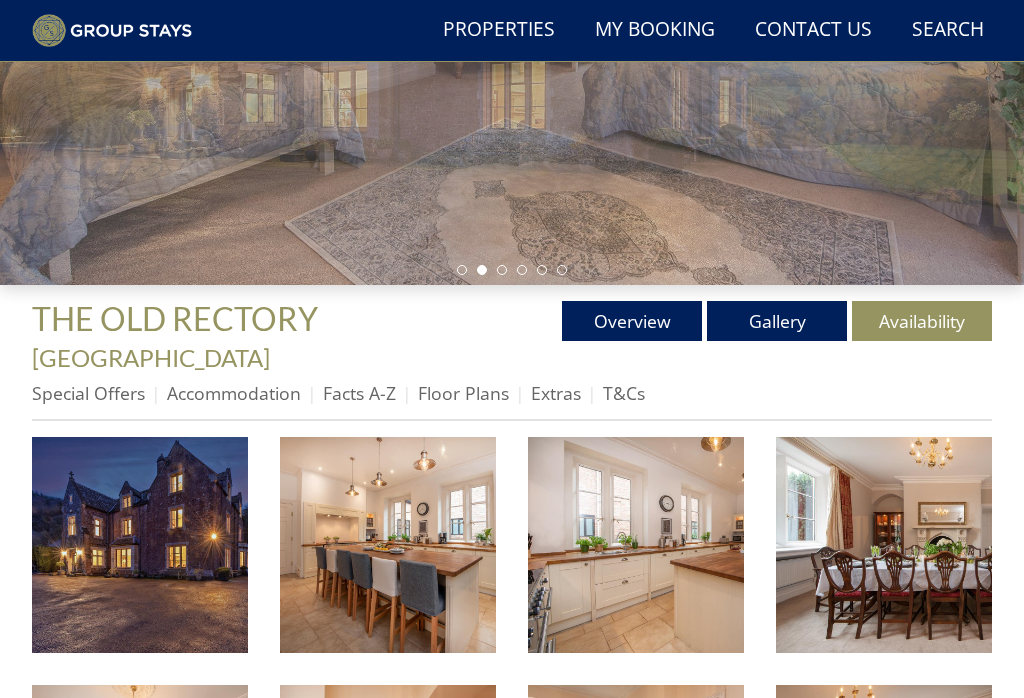 click at bounding box center (140, 545) 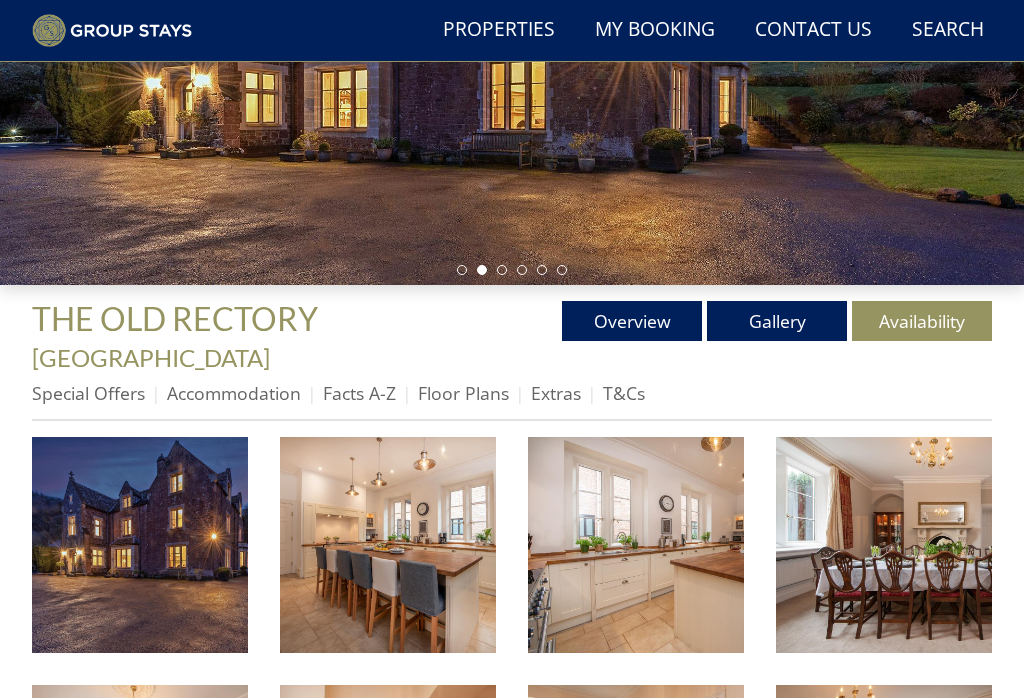 click on "Floor Plans" at bounding box center [463, 393] 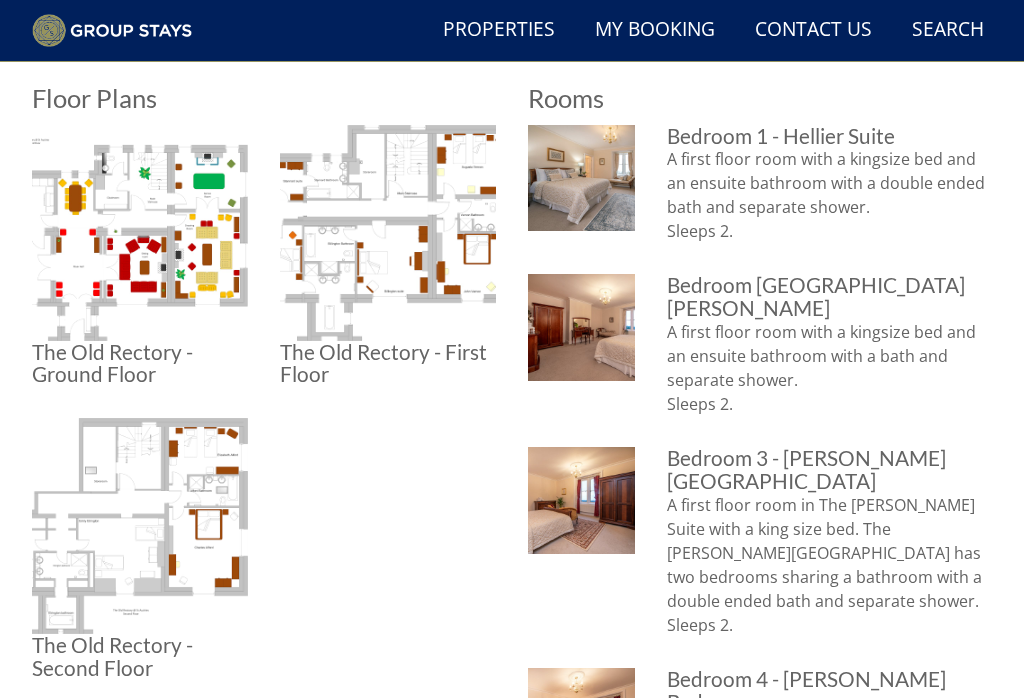 scroll, scrollTop: 786, scrollLeft: 0, axis: vertical 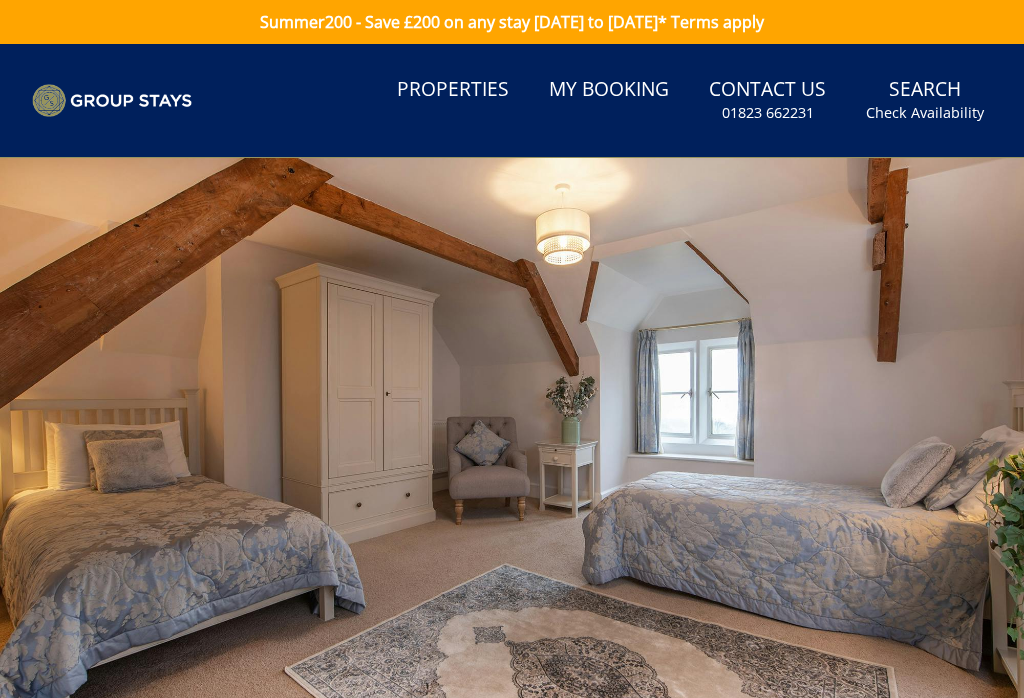 click on "Properties" at bounding box center (453, 90) 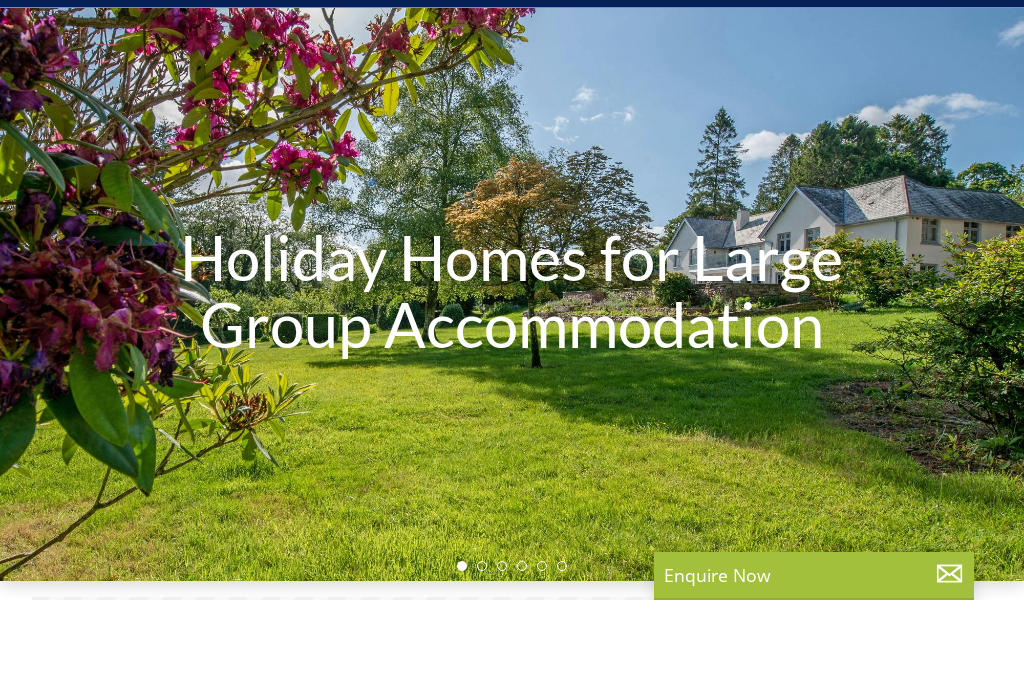 scroll, scrollTop: 593, scrollLeft: 0, axis: vertical 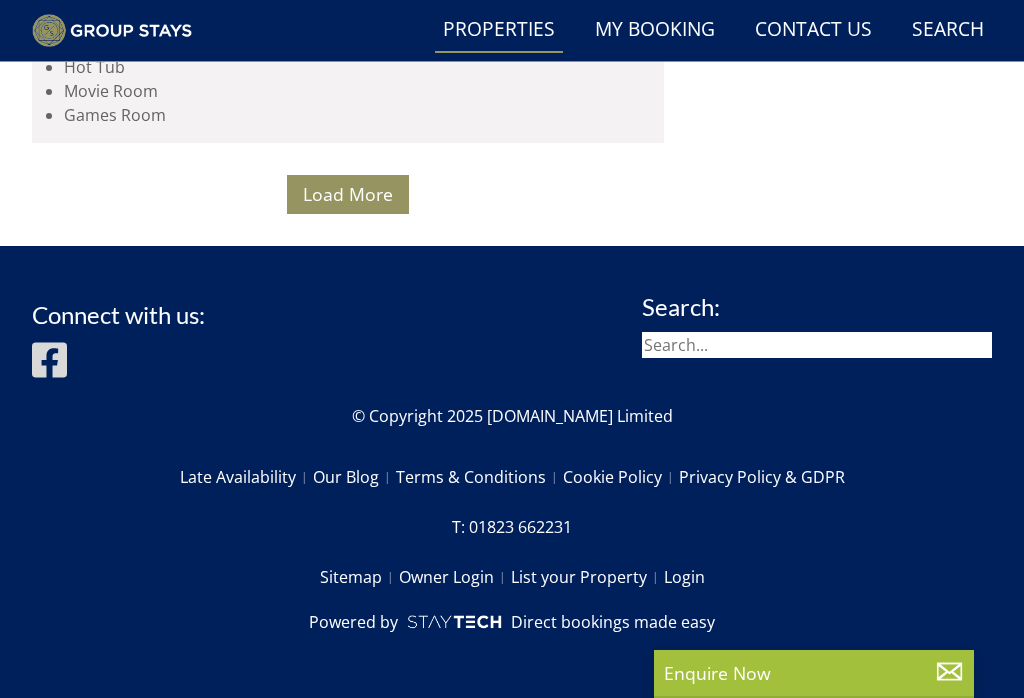 click on "Load More" at bounding box center (348, 194) 